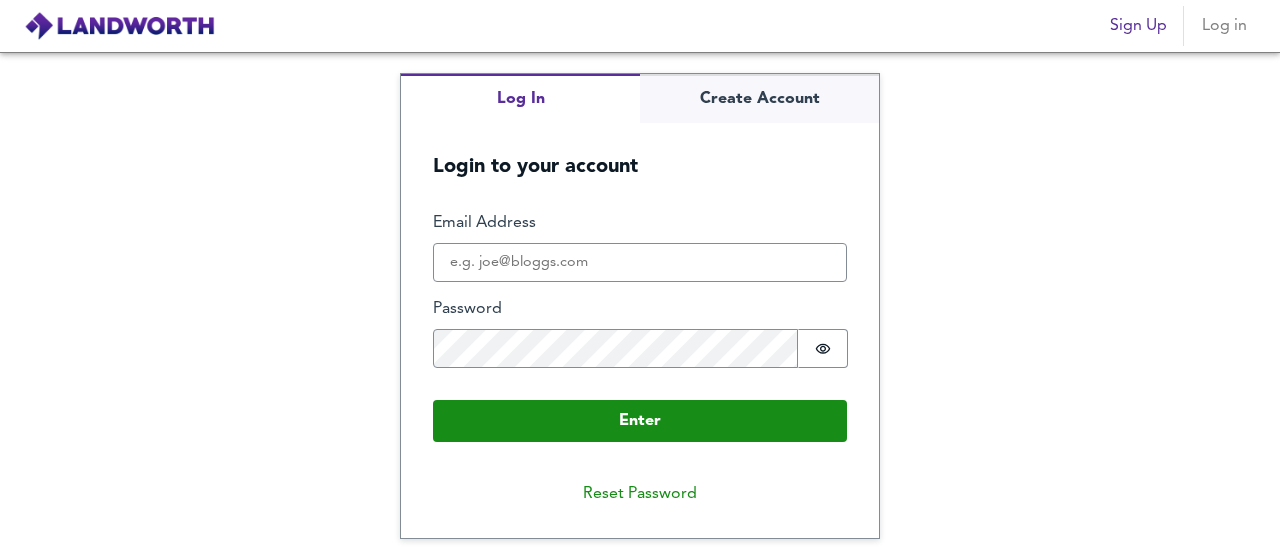 scroll, scrollTop: 0, scrollLeft: 0, axis: both 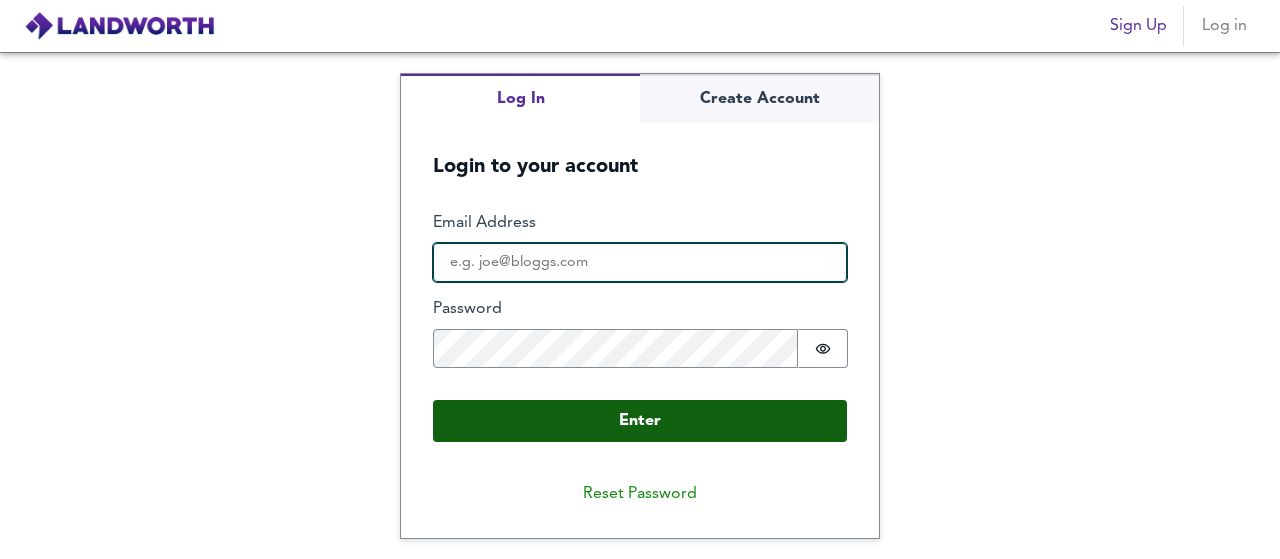 type on "[EMAIL_ADDRESS][DOMAIN_NAME]" 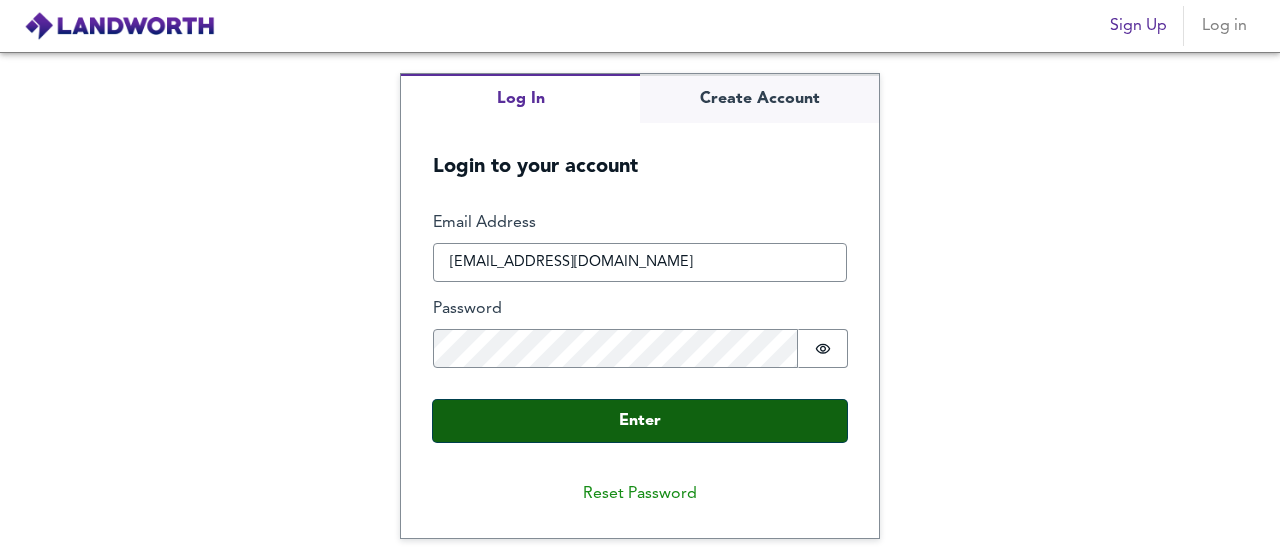 click on "Enter" at bounding box center (640, 421) 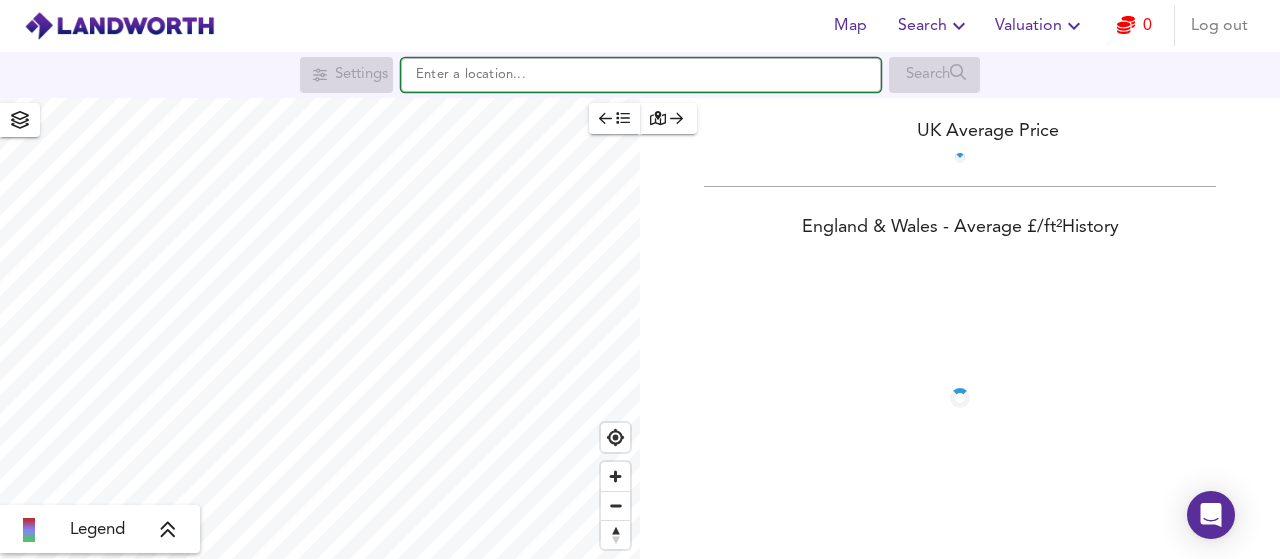 click at bounding box center (641, 75) 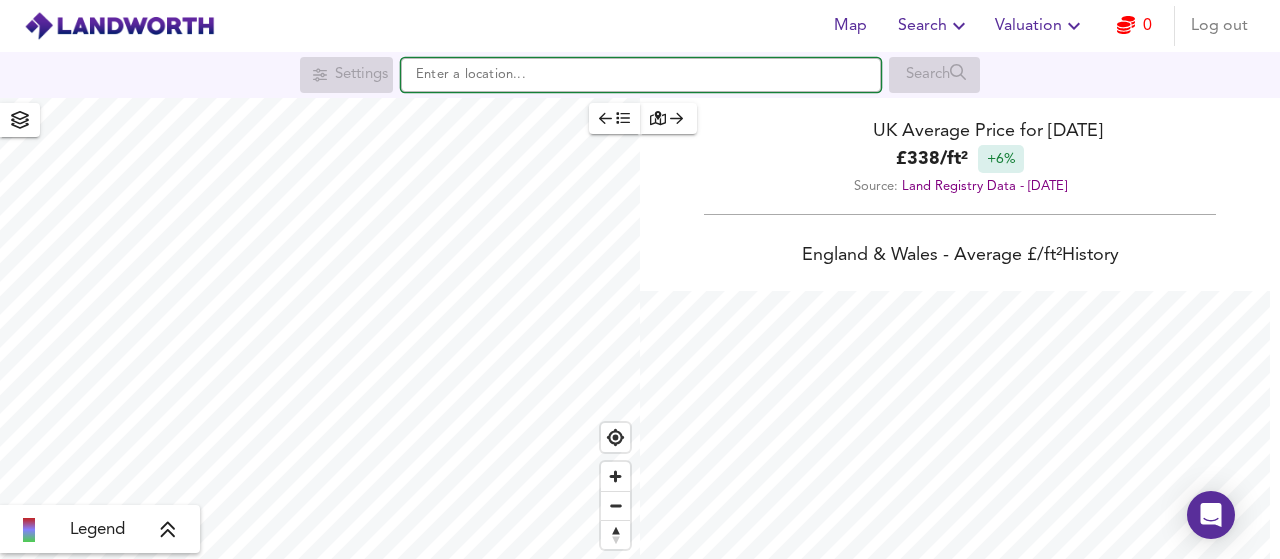 scroll, scrollTop: 999440, scrollLeft: 998720, axis: both 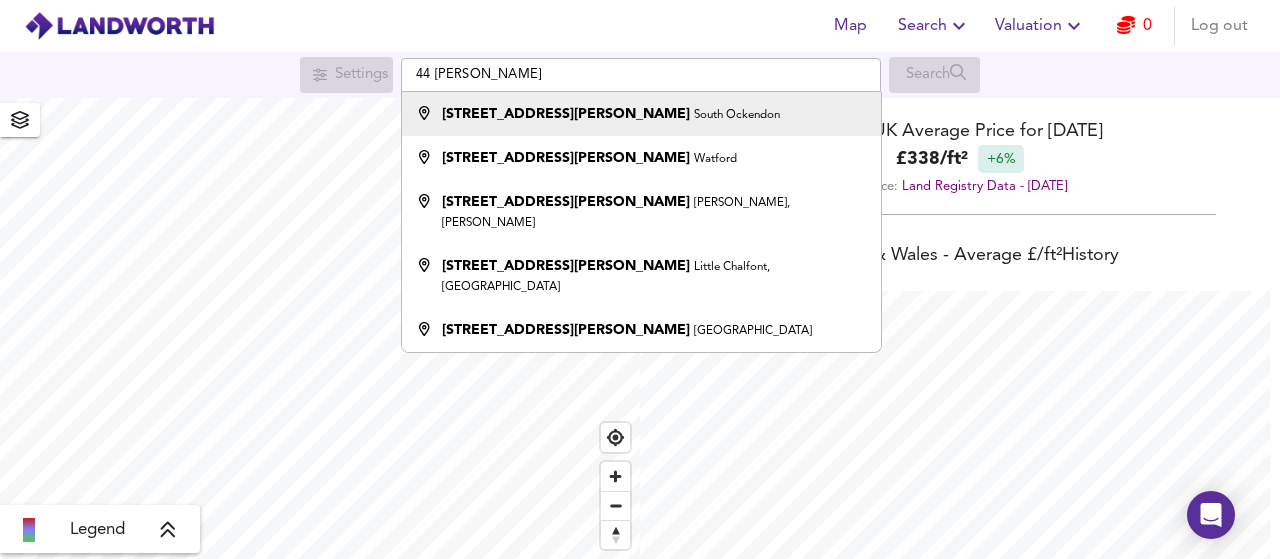 click on "44 Nicholas Close" at bounding box center (566, 114) 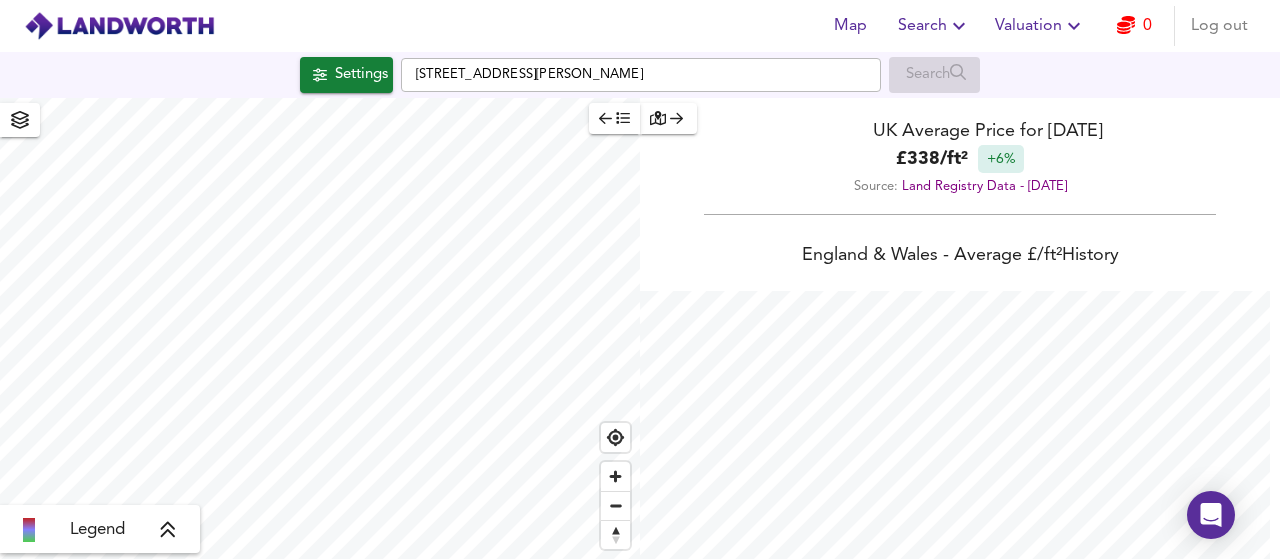 checkbox on "false" 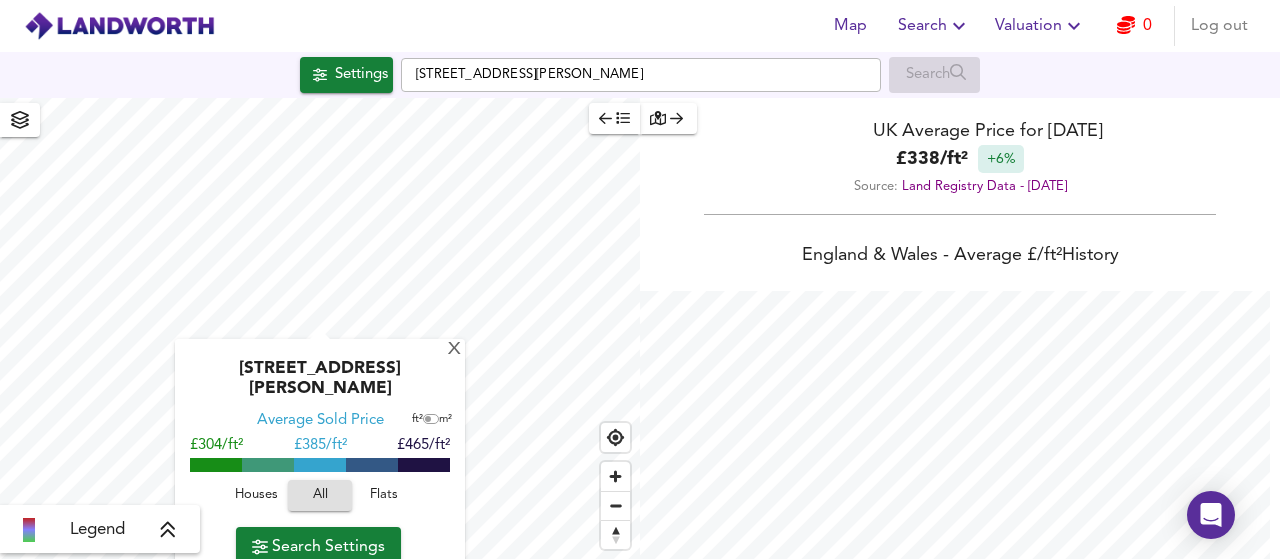 click on "Search Settings" at bounding box center (318, 547) 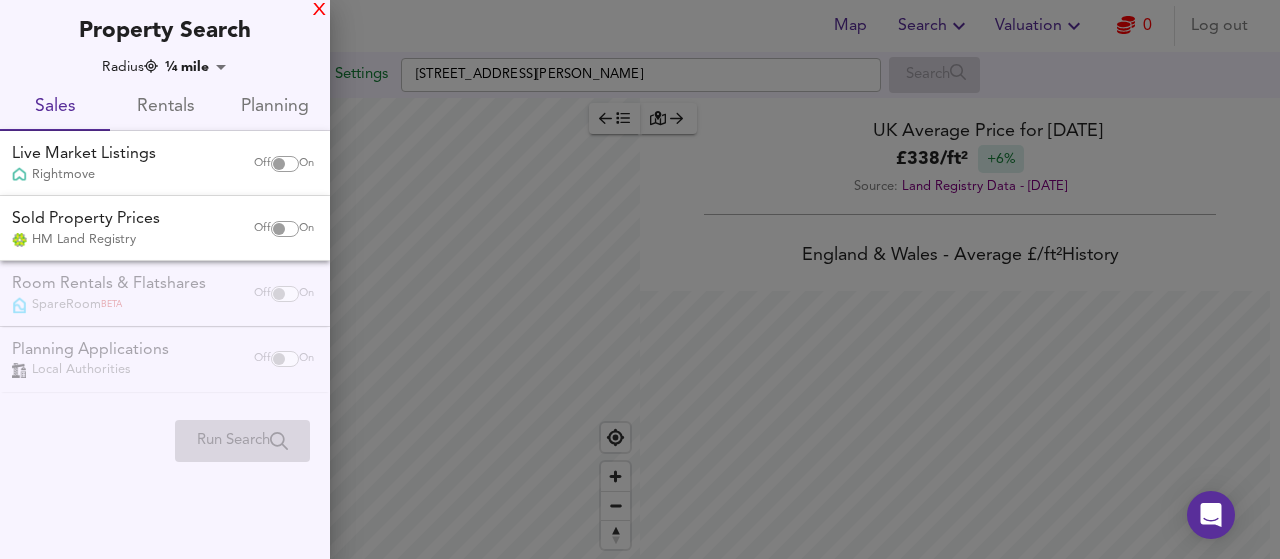 click on "X" at bounding box center (319, 11) 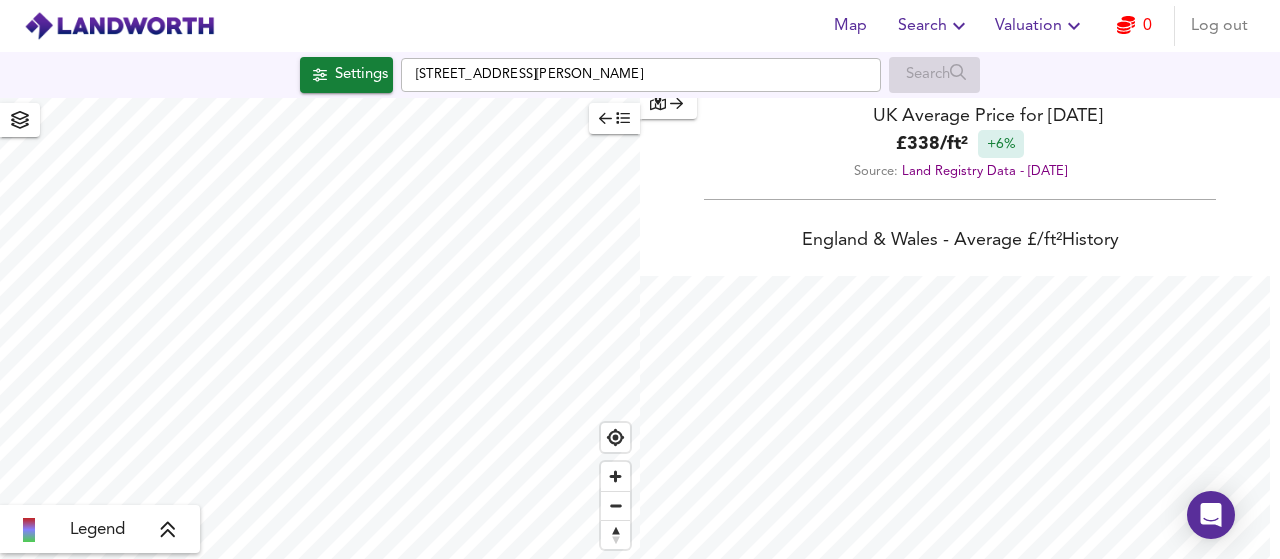 scroll, scrollTop: 0, scrollLeft: 0, axis: both 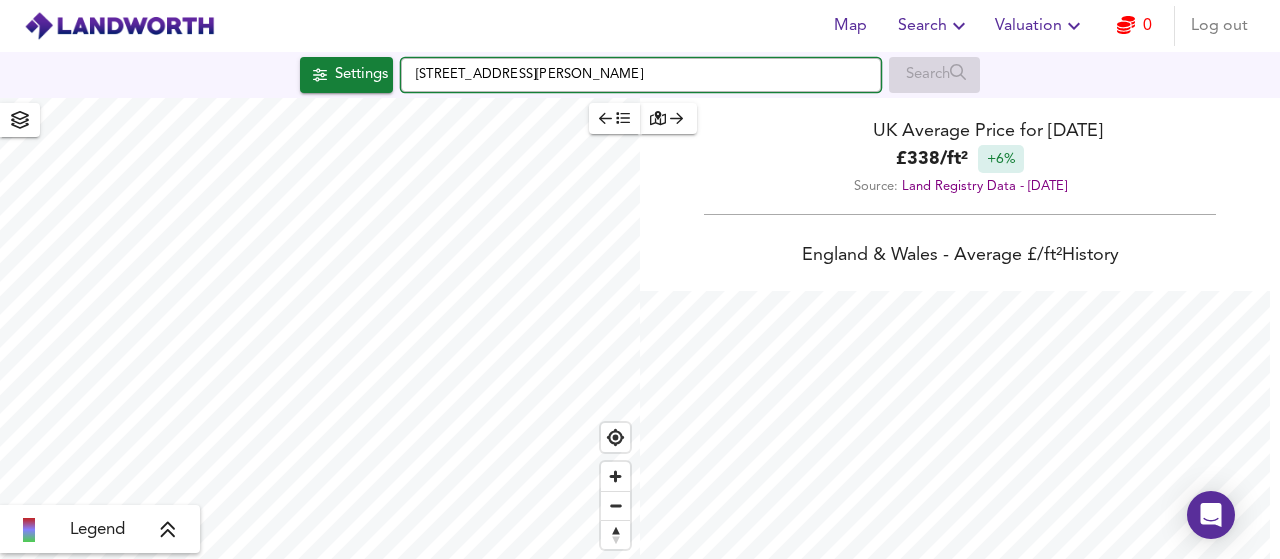 click on "44 Nicholas Close, South Ockendon" at bounding box center (641, 75) 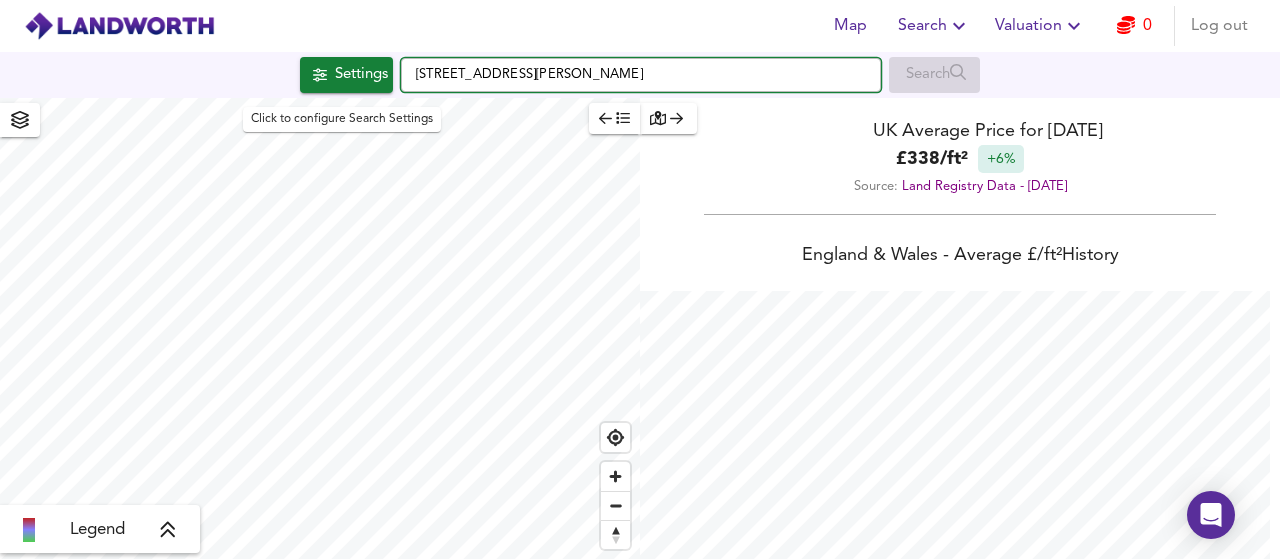 scroll, scrollTop: 559, scrollLeft: 1280, axis: both 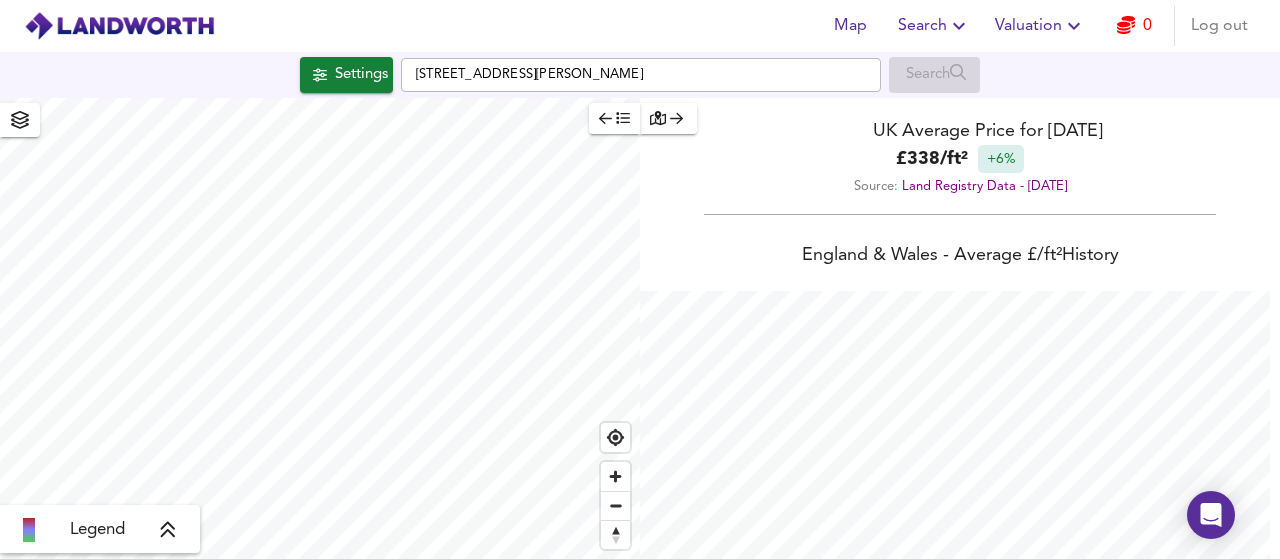 click on "Legend" at bounding box center [97, 530] 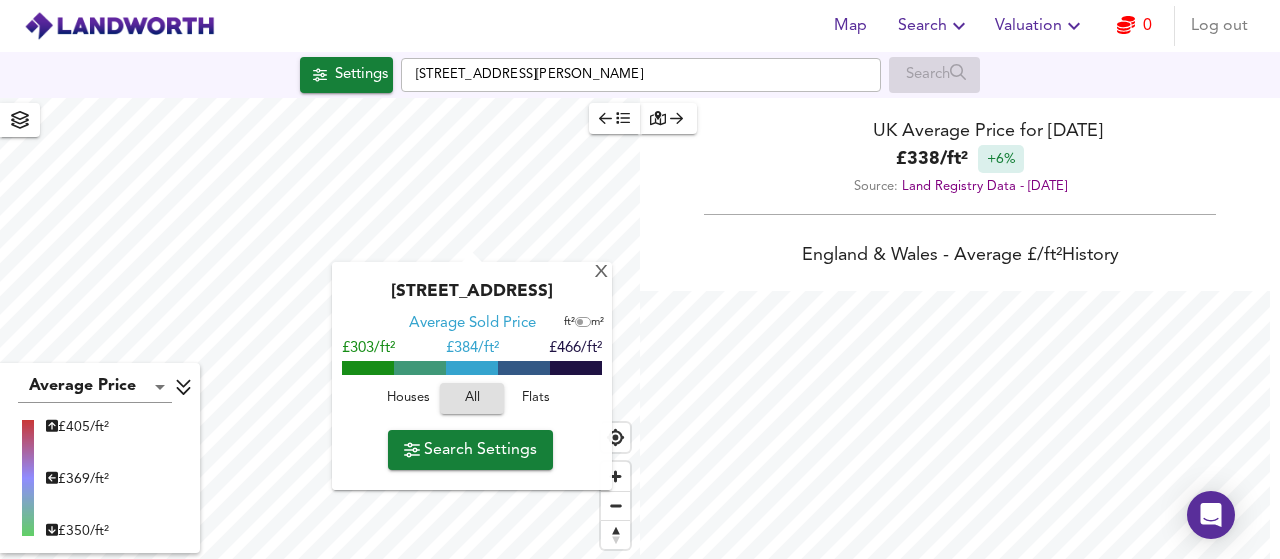 click on "Search Settings" at bounding box center [470, 450] 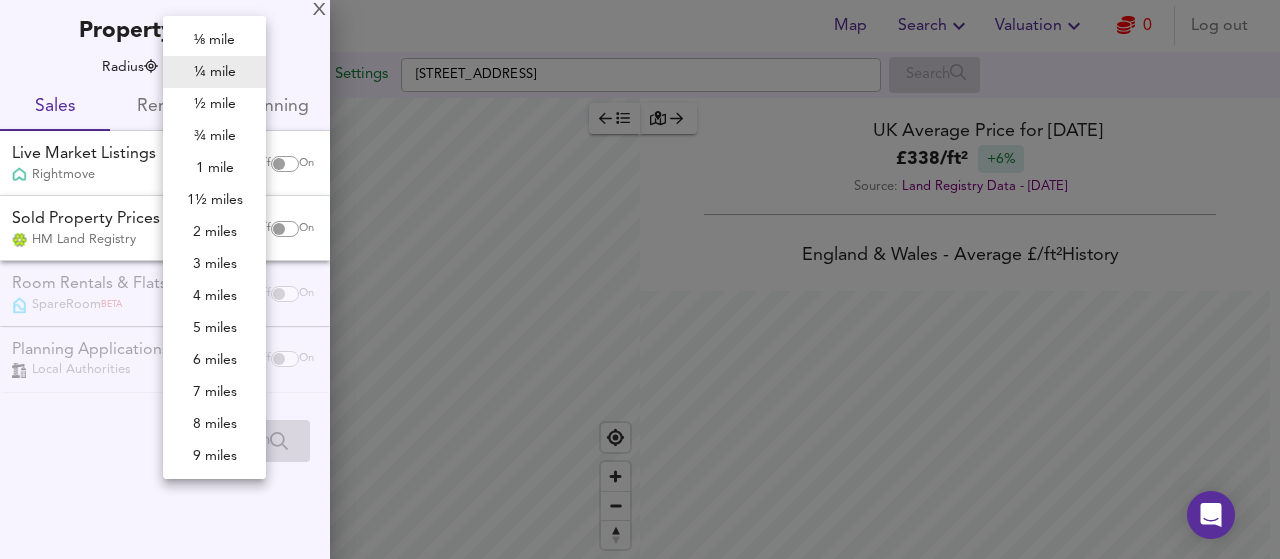 click on "Map Search Valuation    0 Log out        Settings     West Road, RM15 6PH        Search              Average Price landworth    £ 411/ft²    £ 370/ft²    £ 350/ft²     UK Average Price   for July 2025 £ 338 / ft²      +6% Source:   Land Registry Data - May 2025 England & Wales - Average £/ ft²  History England & Wales - Total Quarterly Sales History
X Map Settings Basemap          Default hybrid Heatmap          Average Price landworth 2D   View Dynamic Heatmap   On Show Postcodes Show Boroughs 2D 3D Find Me X Property Search Radius   ¼ mile 402 Sales Rentals Planning    Live Market Listings   Rightmove Off   On     Sold Property Prices   HM Land Registry Off   On     Room Rentals & Flatshares   SpareRoom   BETA Off   On     Planning Applications Local Authorities Off   On  Run Search   Please enable at least one data source to run a search ⅛ mile ¼ mile ½ mile ¾ mile 1 mile 1½ miles 2 miles 3 miles 4 miles" at bounding box center (640, 279) 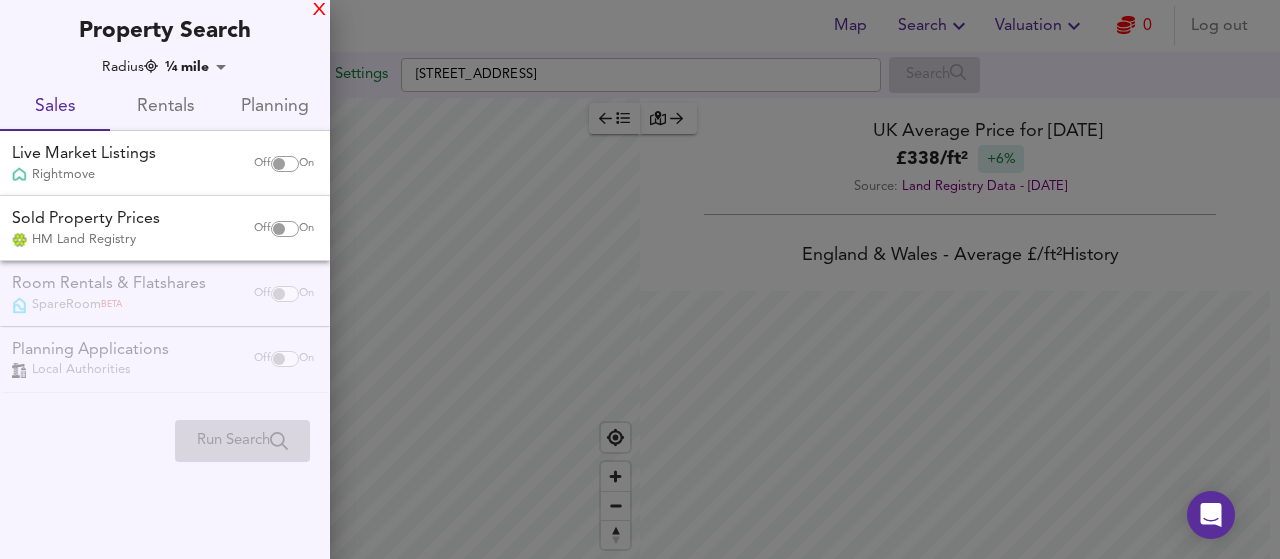 click on "X" at bounding box center [319, 11] 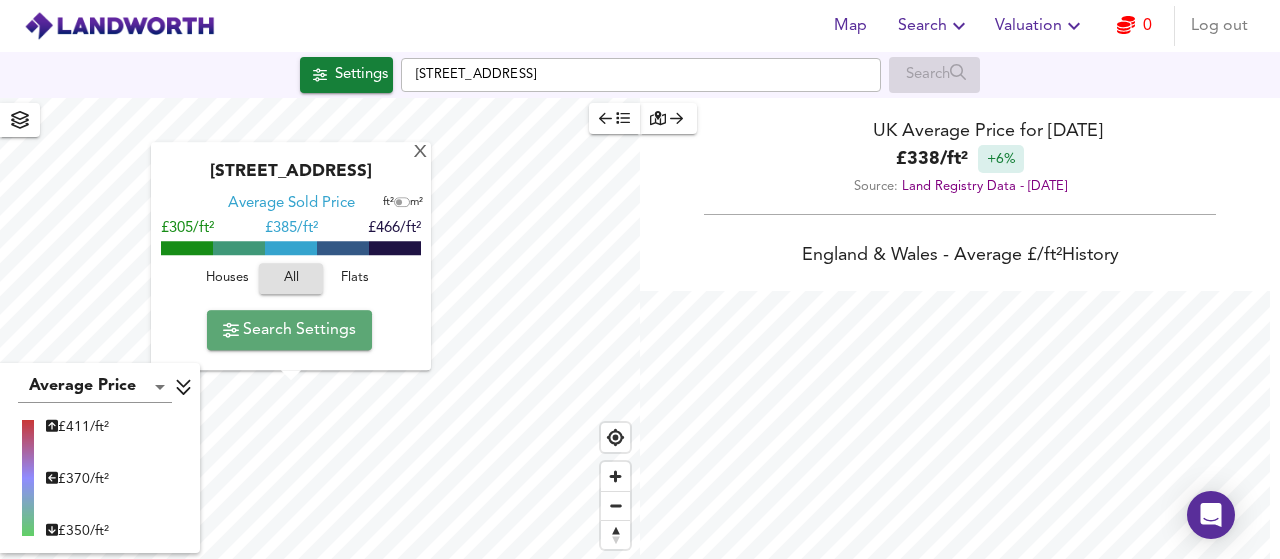 click on "Search Settings" at bounding box center (289, 330) 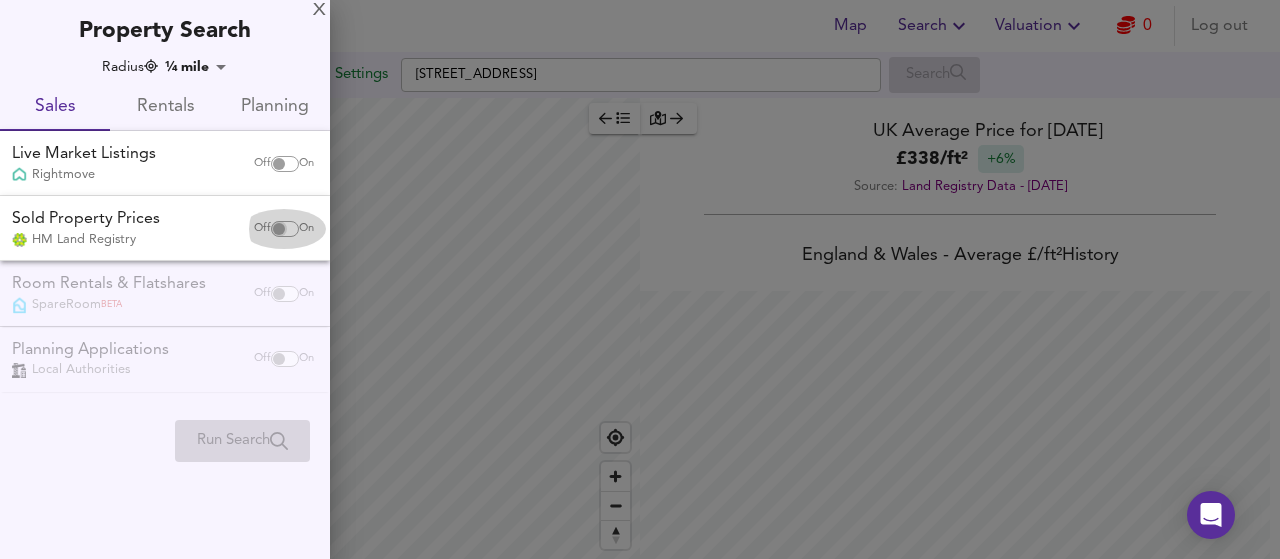 click at bounding box center [279, 229] 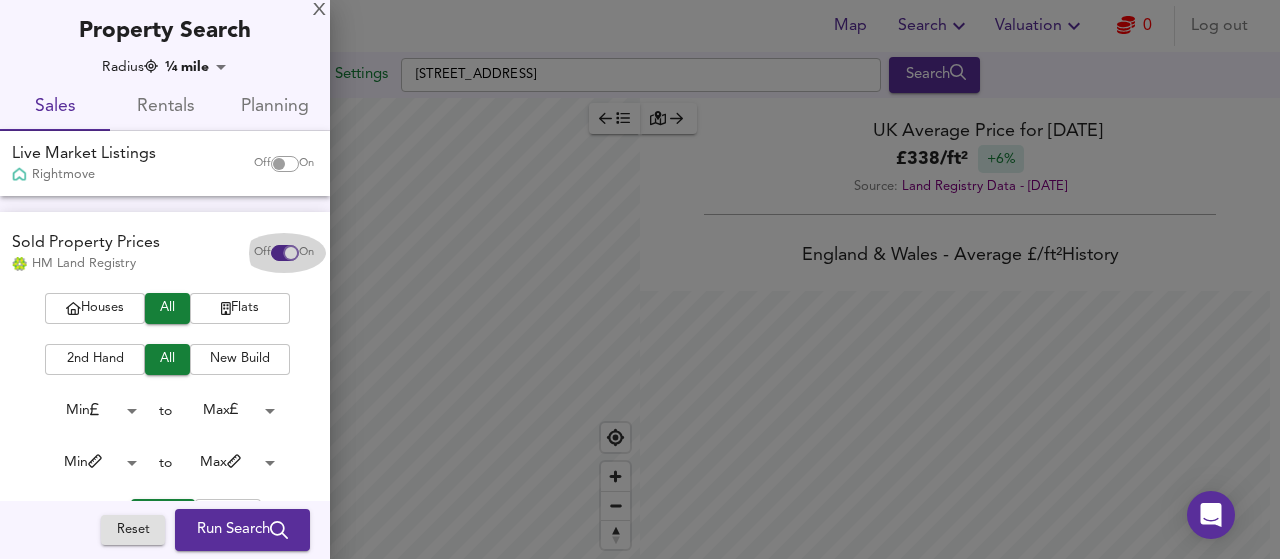 click at bounding box center (291, 253) 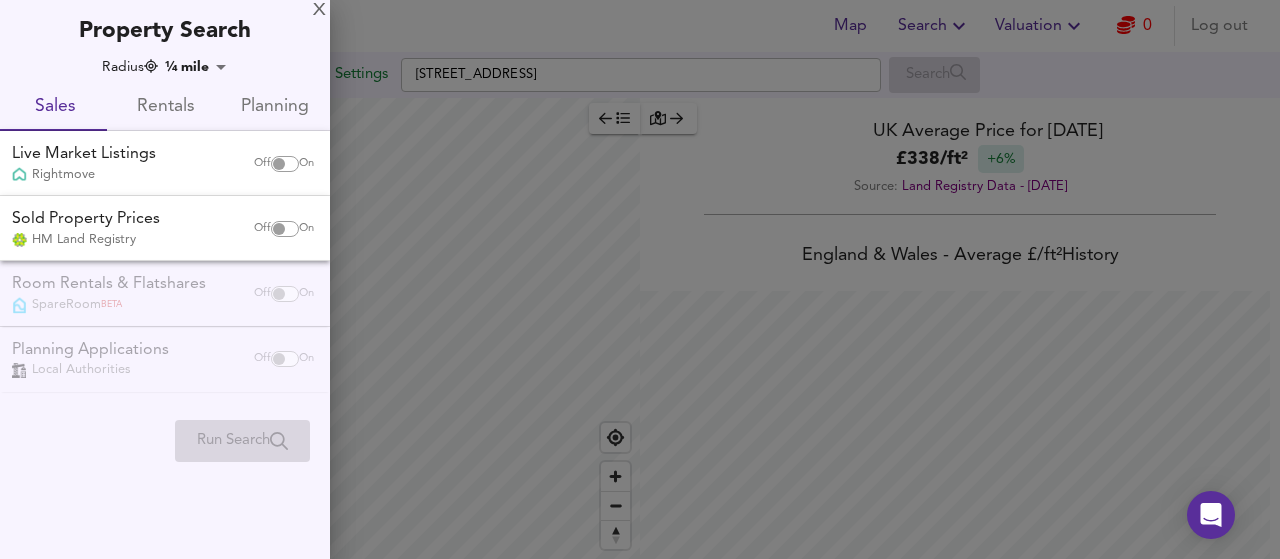 click at bounding box center (279, 164) 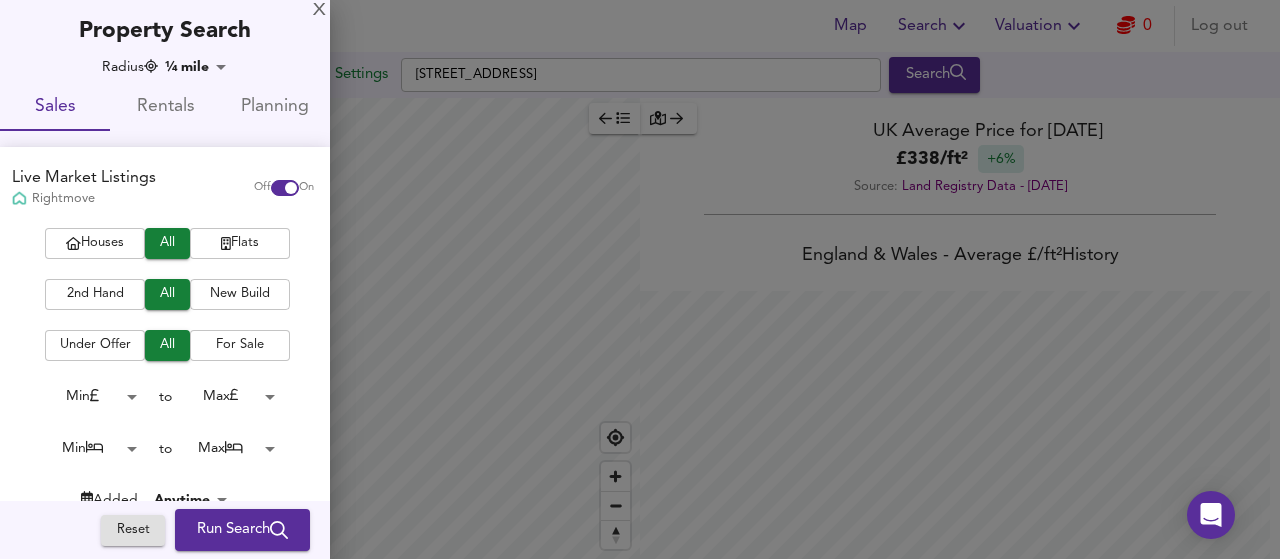 scroll, scrollTop: 260, scrollLeft: 0, axis: vertical 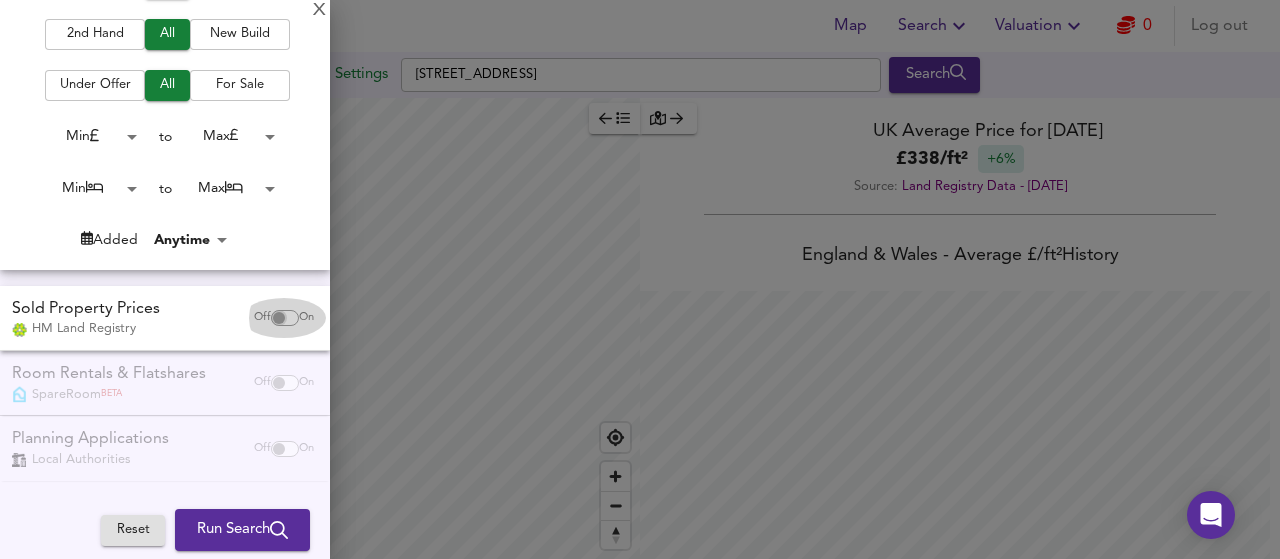 click at bounding box center (279, 318) 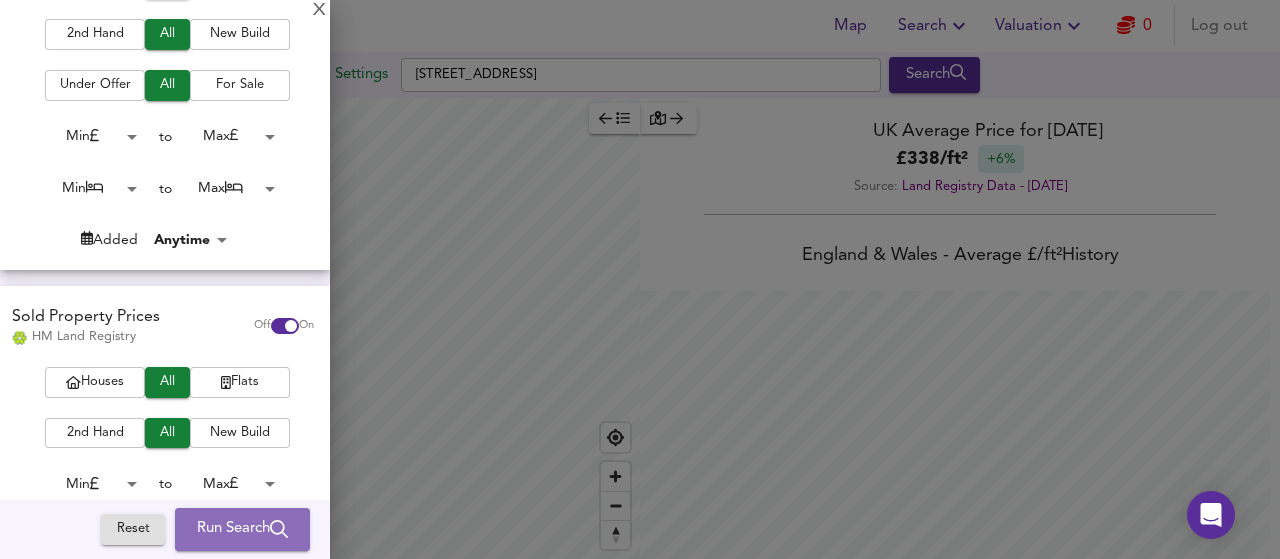 click on "Run Search" at bounding box center (242, 530) 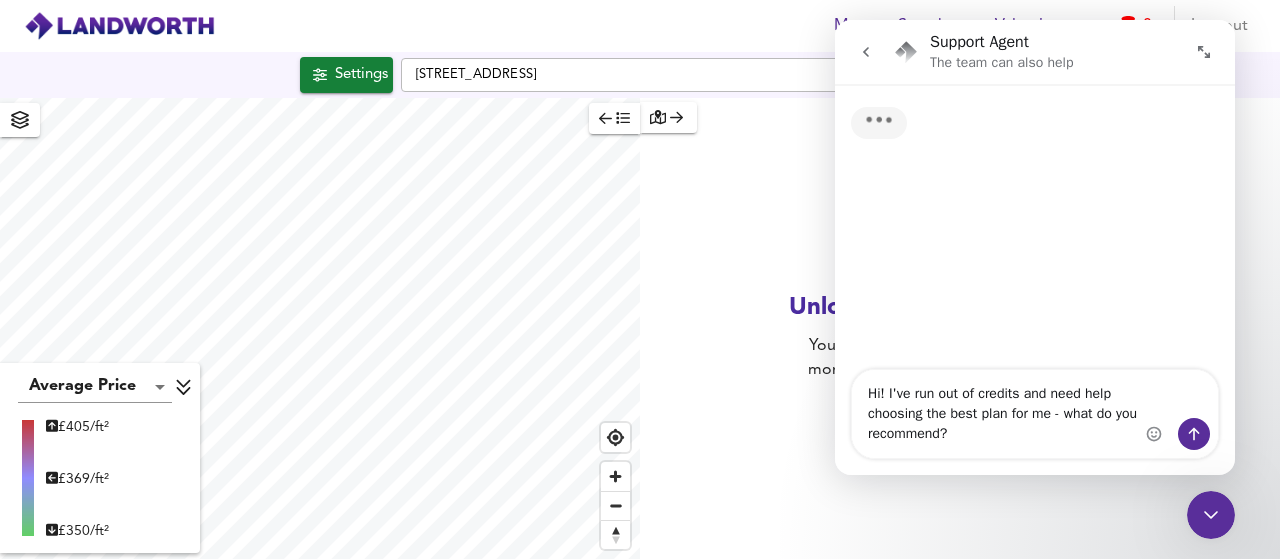 scroll, scrollTop: 0, scrollLeft: 0, axis: both 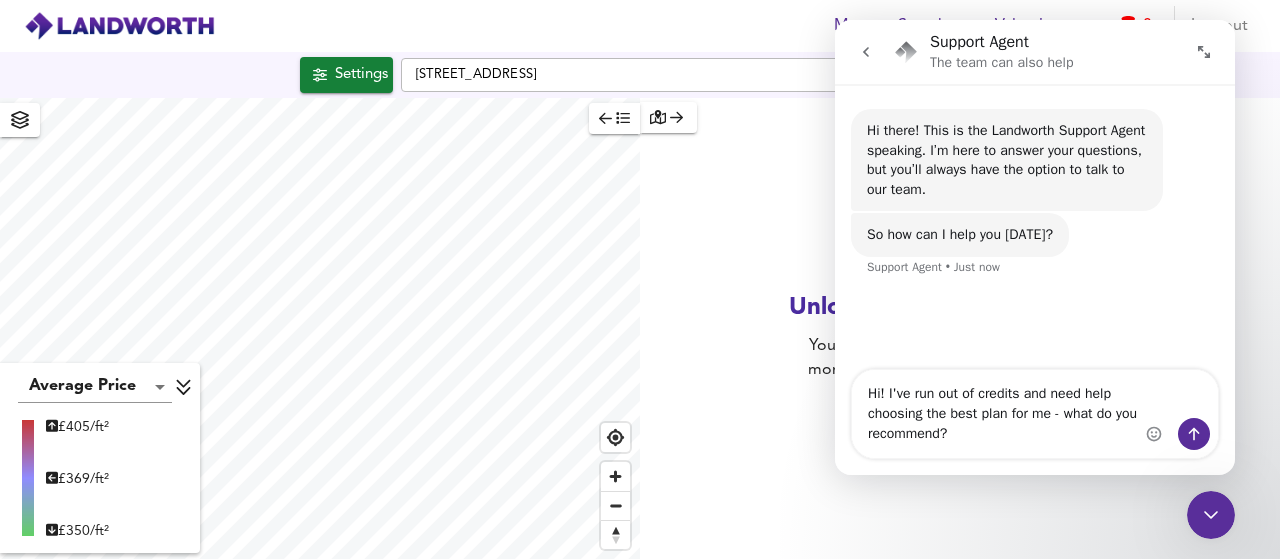 click on "💳 Unlock your next   Search  in seconds You’re out of credits. Top up now or upgrade to a monthly or annual plan - whichever suits you best. Buy credits" at bounding box center (988, 321) 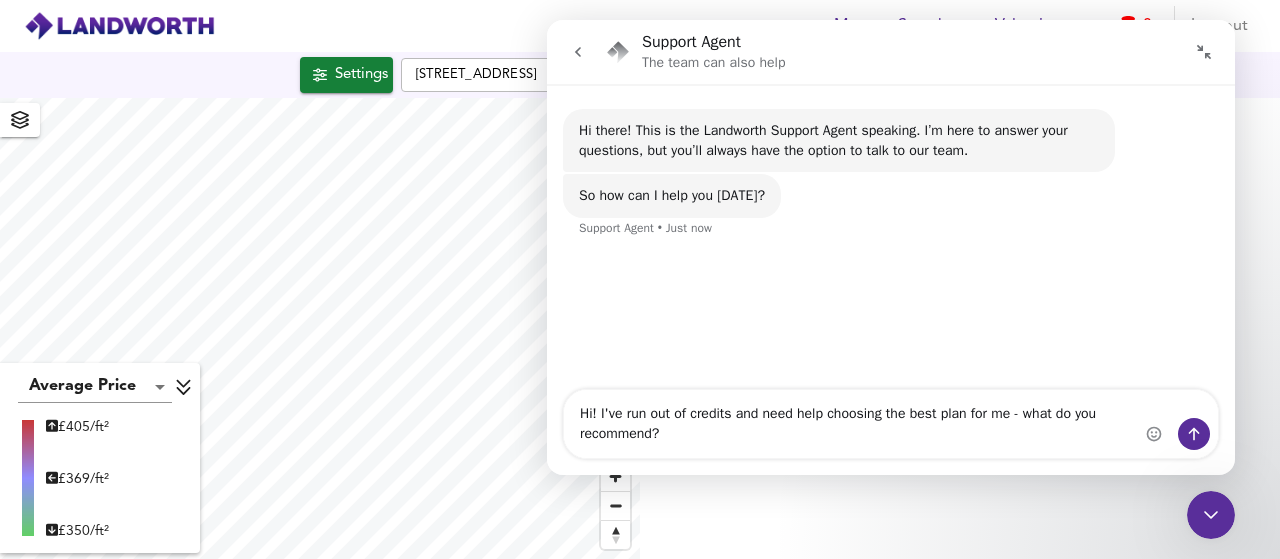 click on "Map Search Valuation    0 Log out" at bounding box center (640, 26) 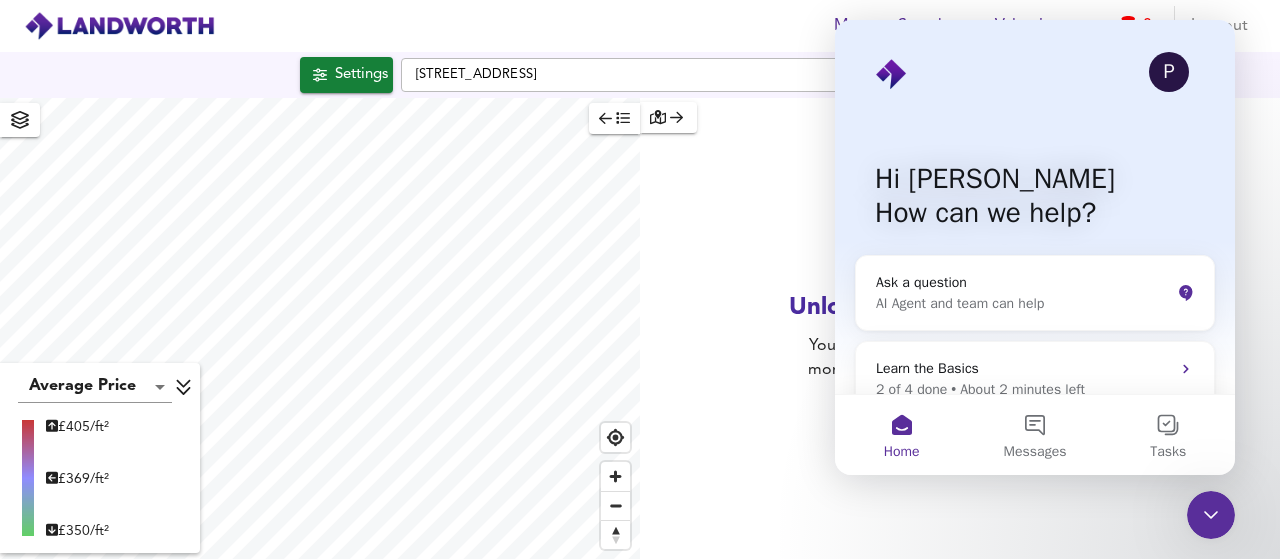 click at bounding box center (119, 26) 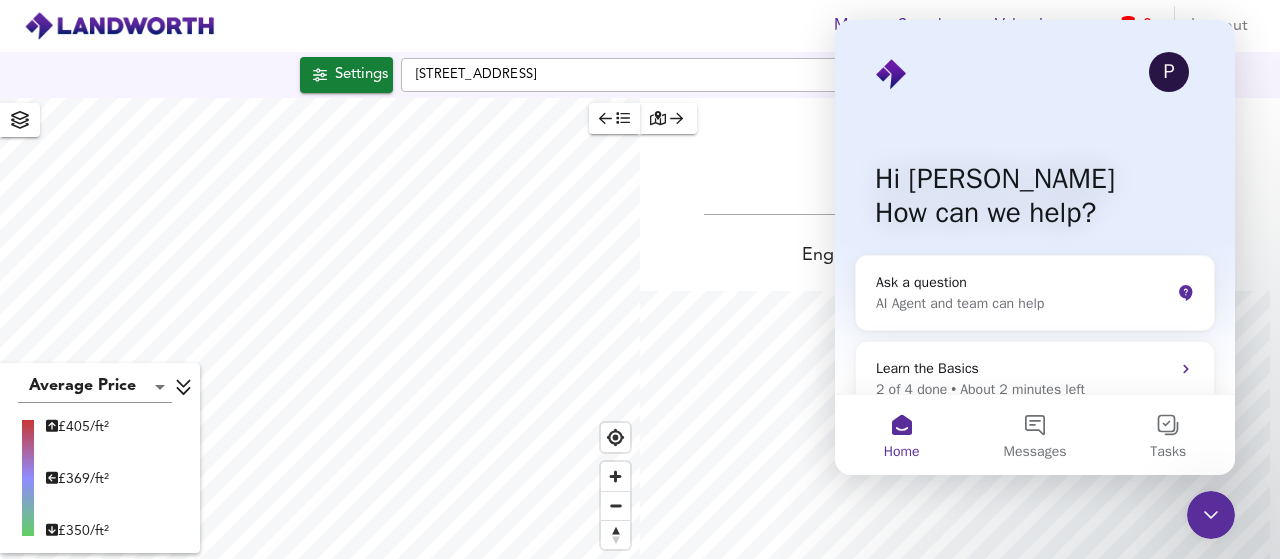 scroll, scrollTop: 999440, scrollLeft: 998720, axis: both 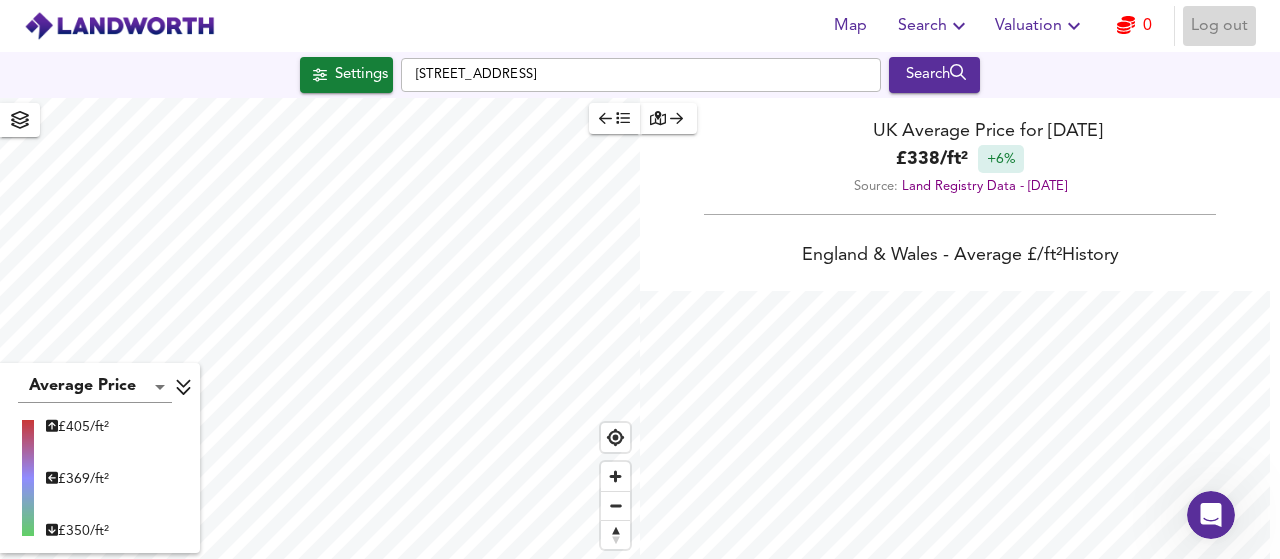 click on "Log out" at bounding box center (1219, 26) 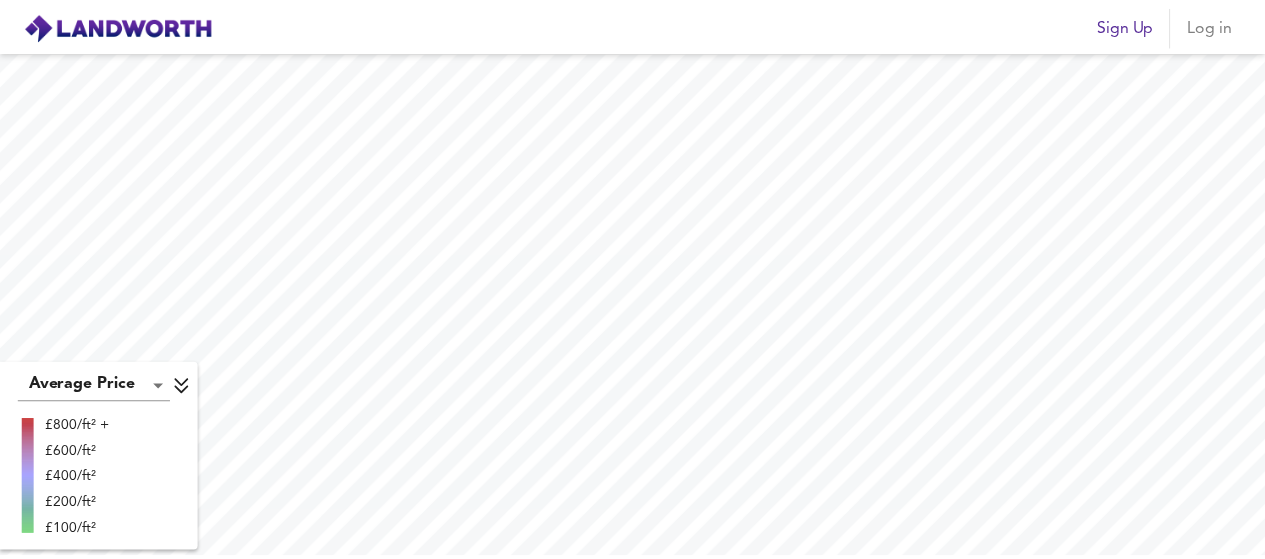scroll, scrollTop: 0, scrollLeft: 0, axis: both 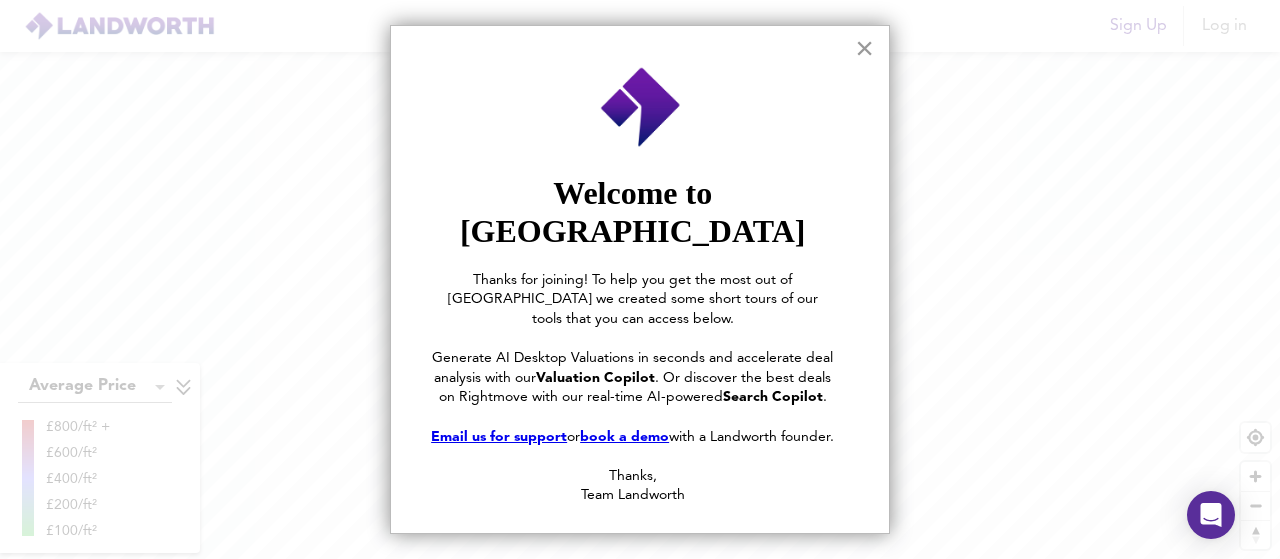 click on "×" at bounding box center [864, 48] 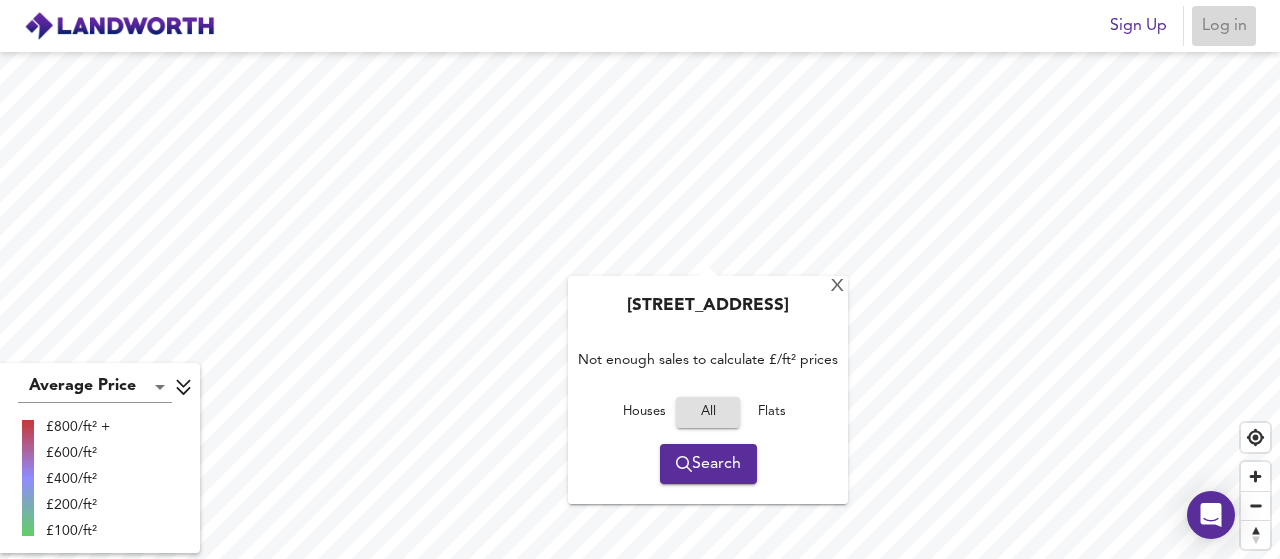 click on "Log in" at bounding box center (1224, 26) 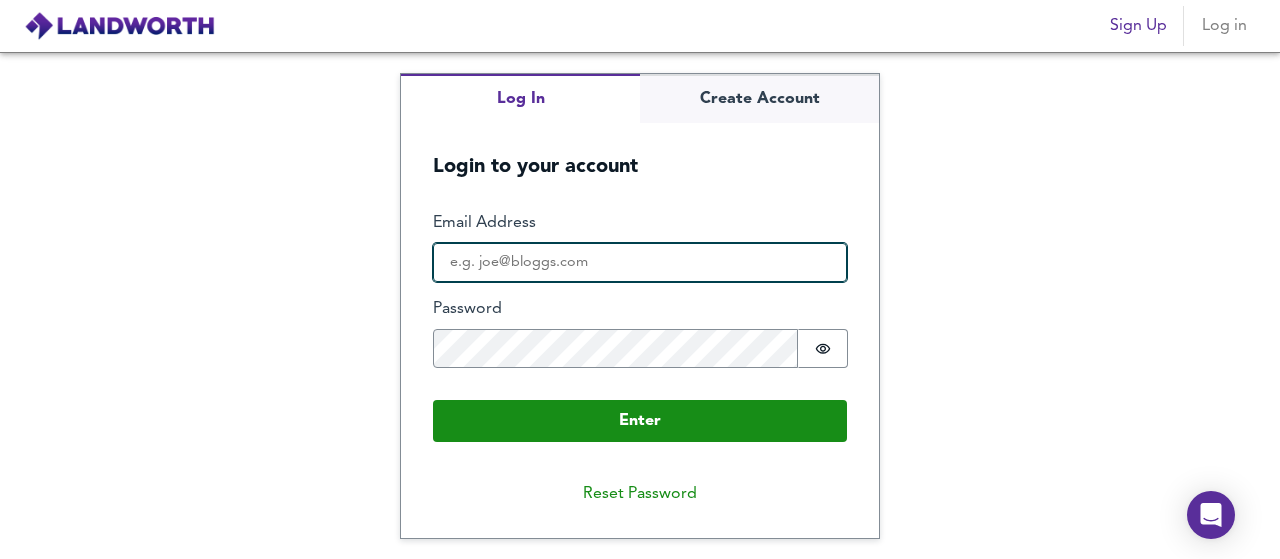 type 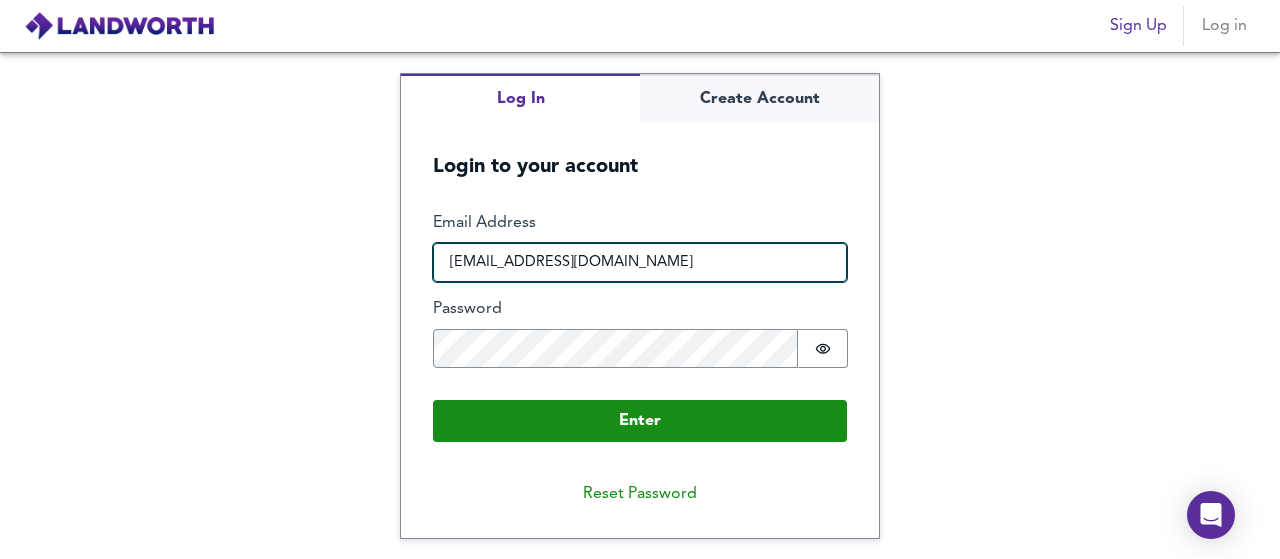 click on "[EMAIL_ADDRESS][DOMAIN_NAME]" at bounding box center (640, 263) 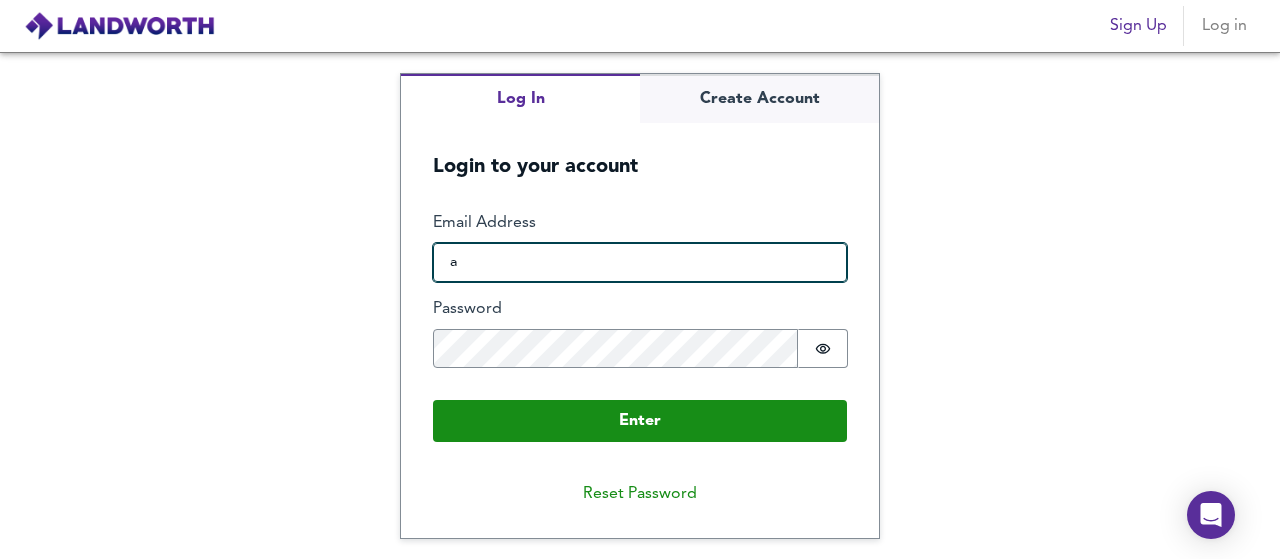 type on "[PERSON_NAME][EMAIL_ADDRESS][DOMAIN_NAME]" 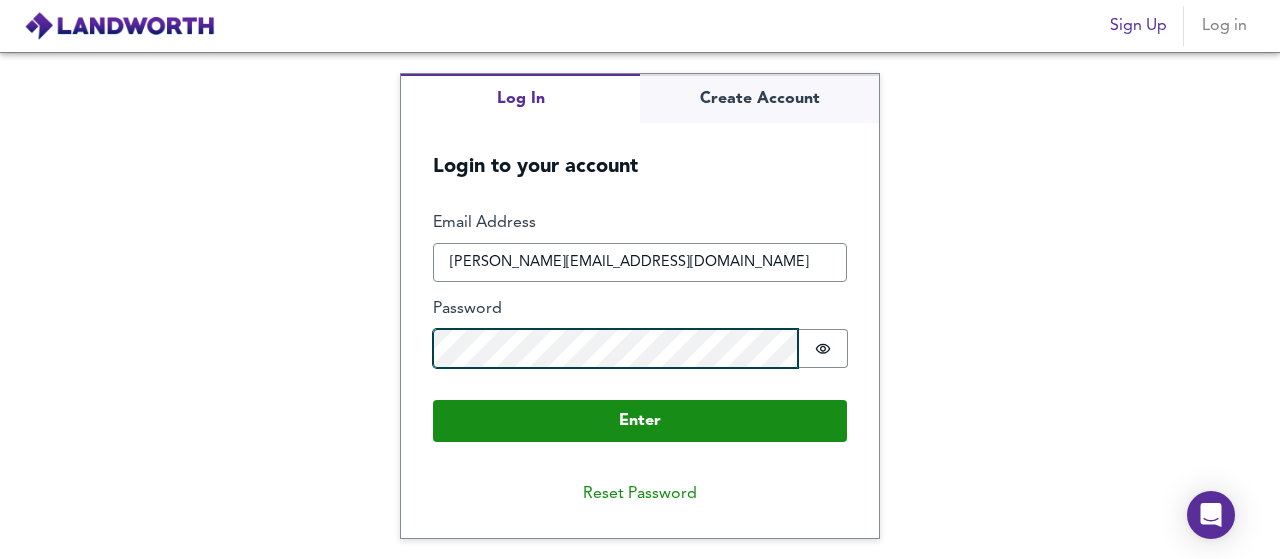click on "Log In Create Account Login to your account Enter Email Address [PERSON_NAME][EMAIL_ADDRESS][DOMAIN_NAME] Password Password is hidden Buffer Enter Reset Password" at bounding box center (640, 305) 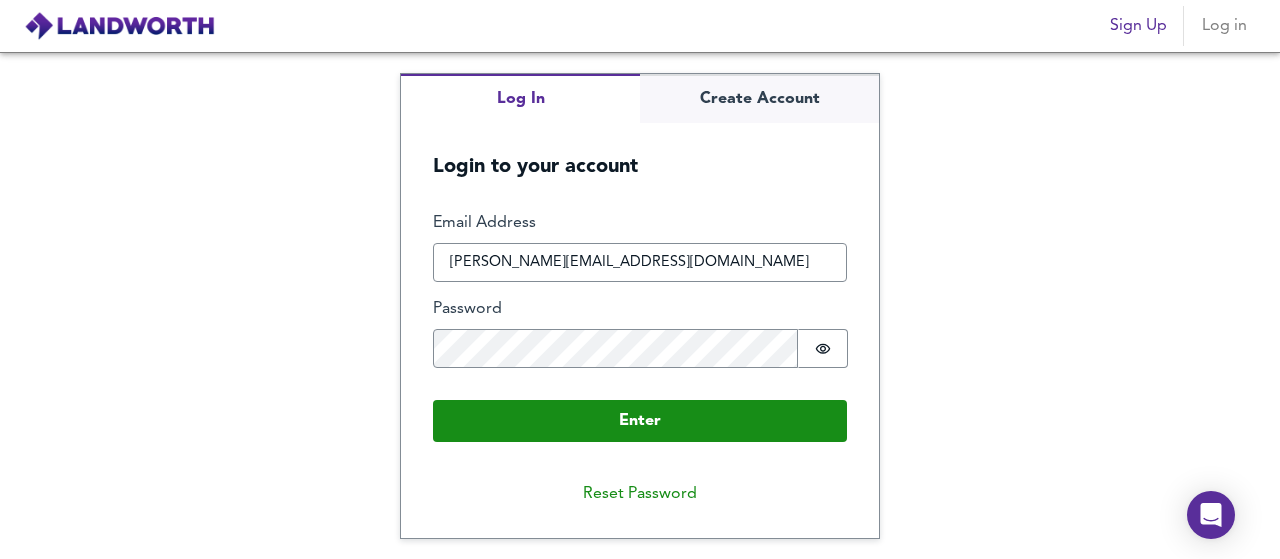 click on "Reset Password" at bounding box center [640, 506] 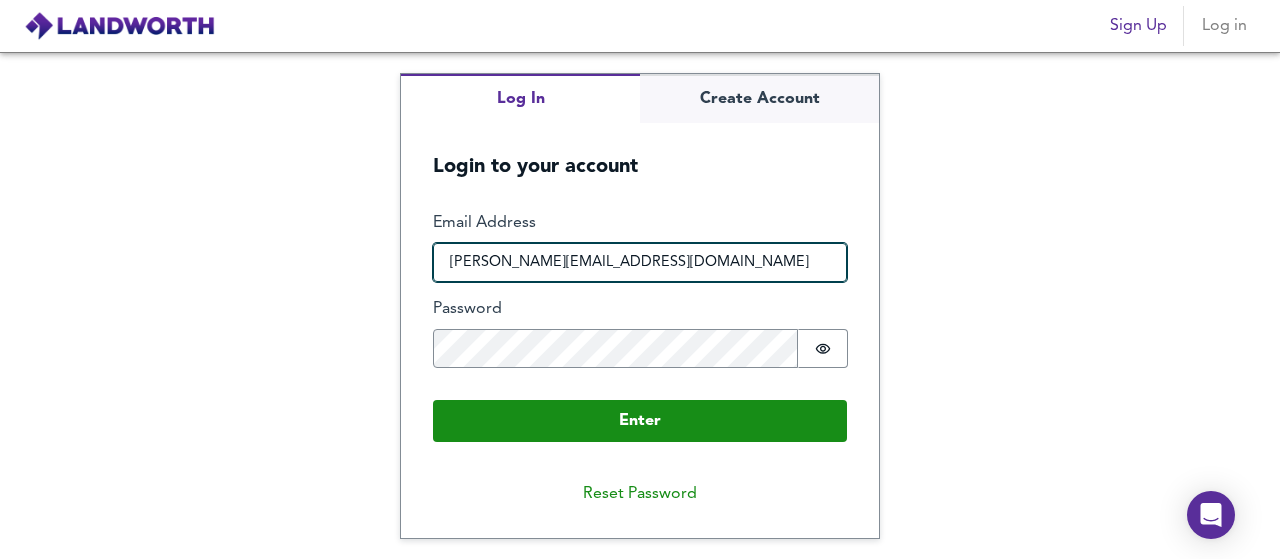 click on "[PERSON_NAME][EMAIL_ADDRESS][DOMAIN_NAME]" at bounding box center (640, 263) 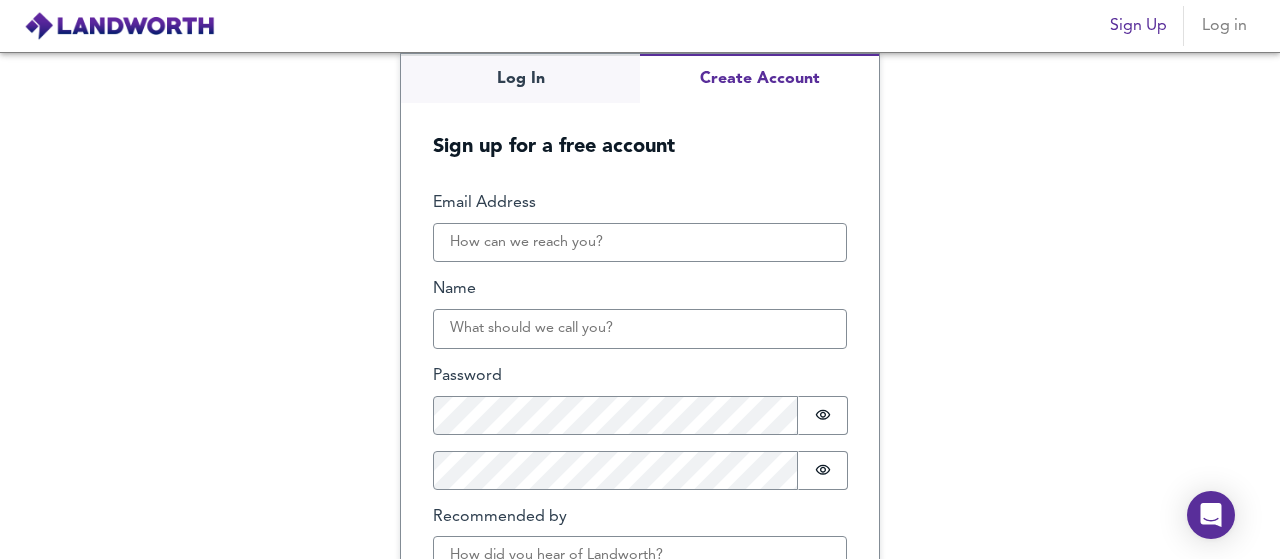 click on "Create Account" at bounding box center (759, 78) 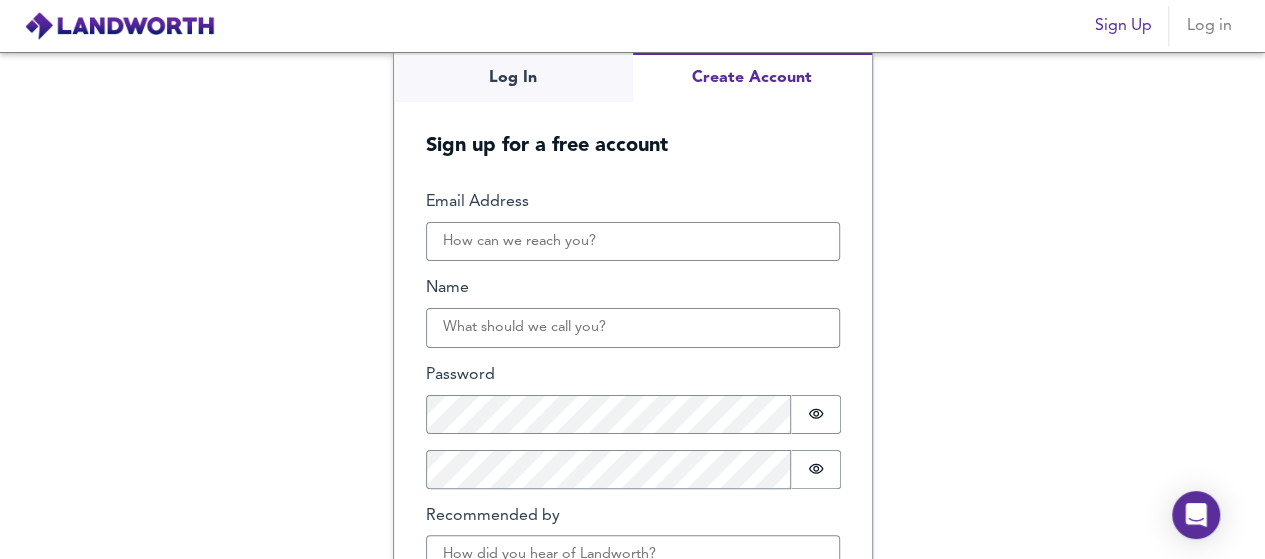 scroll, scrollTop: 0, scrollLeft: 0, axis: both 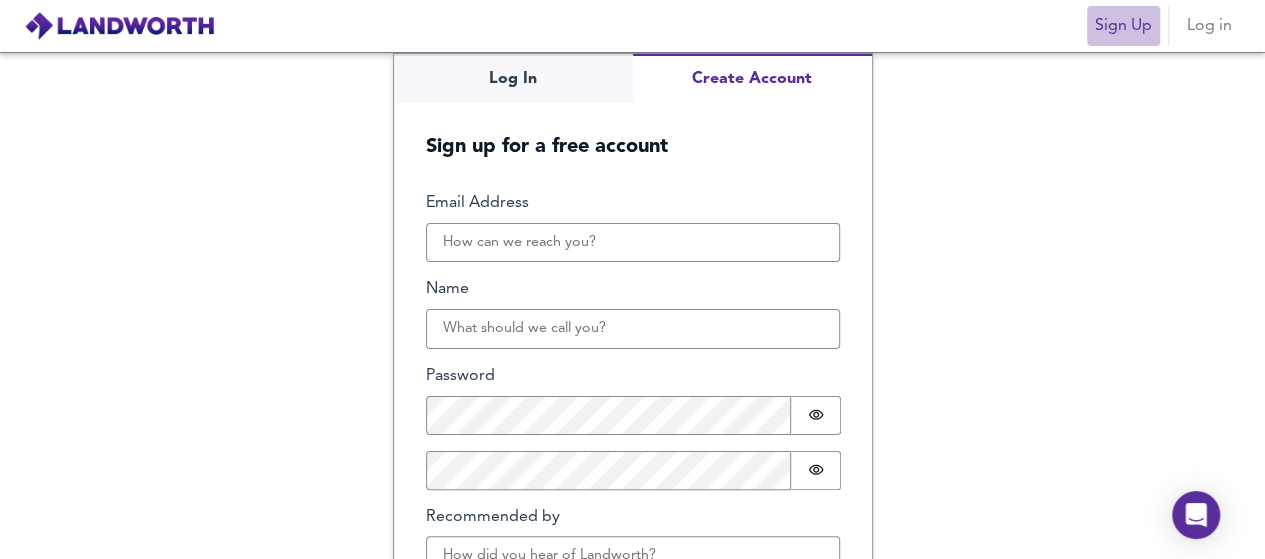 click on "Sign Up" at bounding box center (1123, 26) 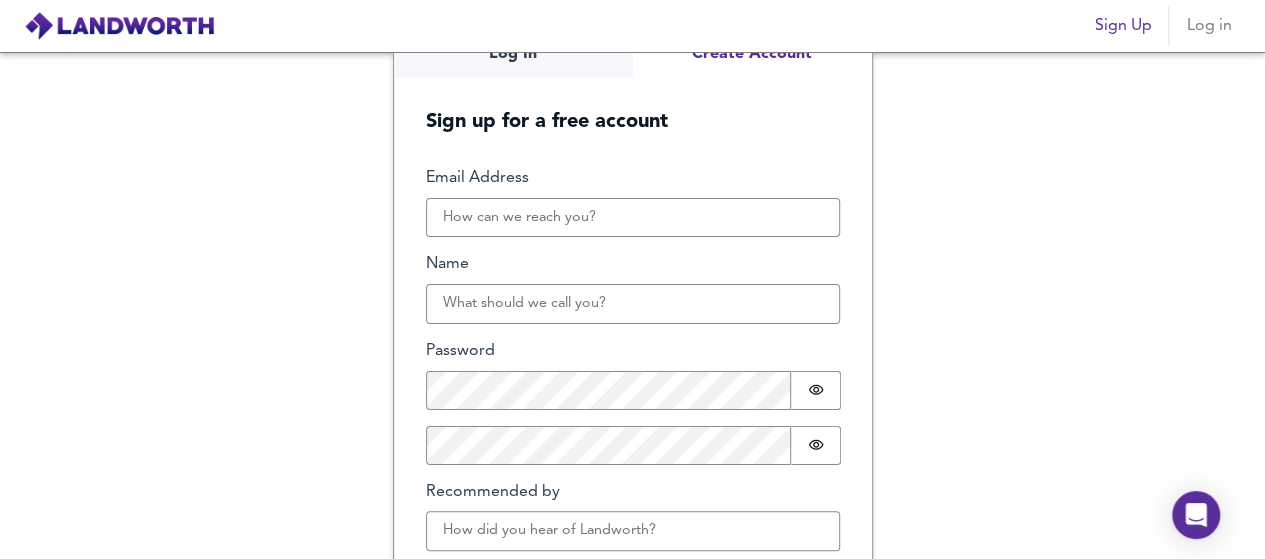 scroll, scrollTop: 0, scrollLeft: 0, axis: both 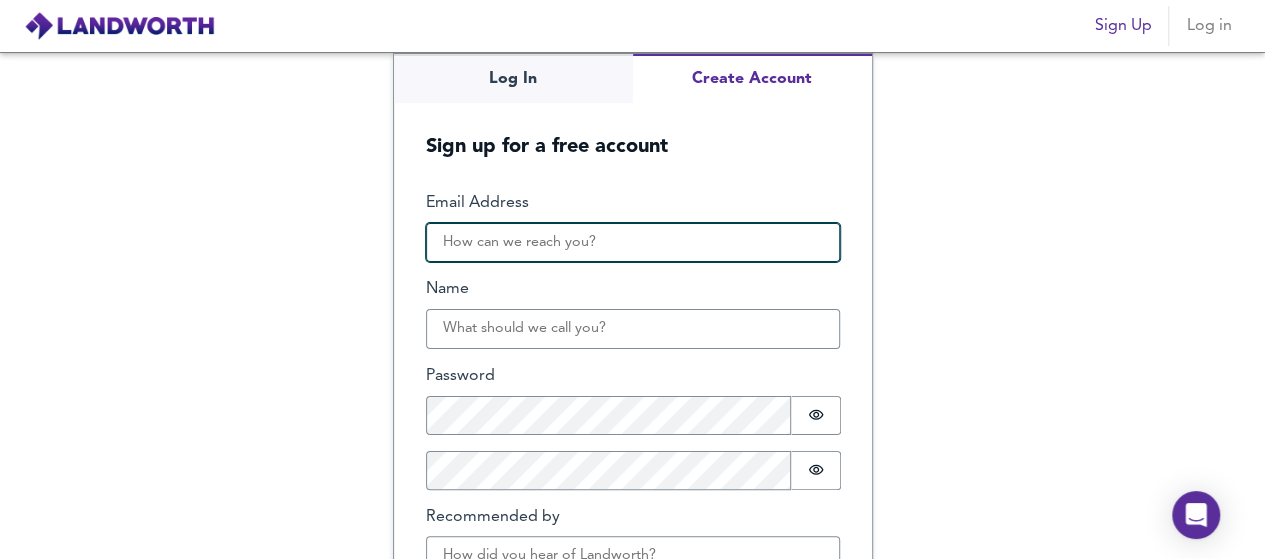 click on "Email Address" at bounding box center (633, 243) 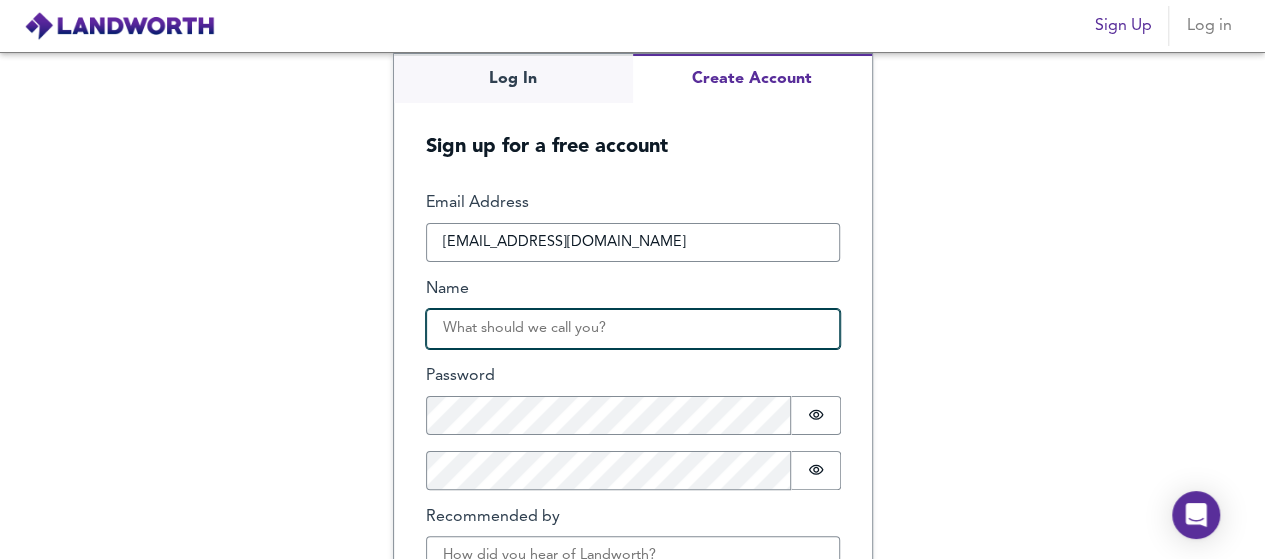 click on "Name" at bounding box center (633, 329) 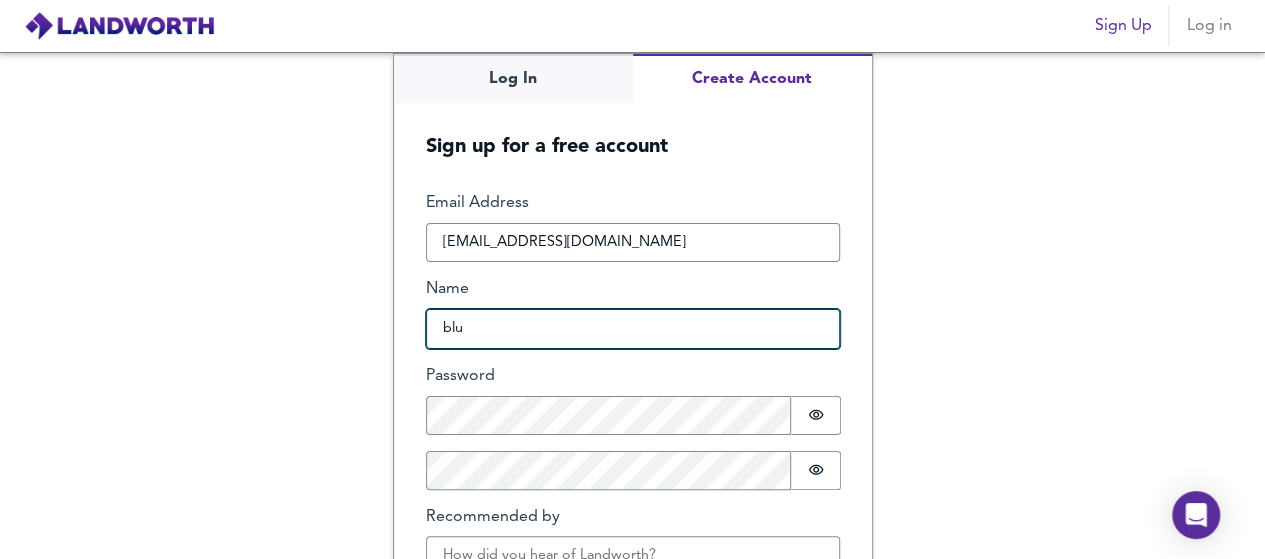 type on "blu" 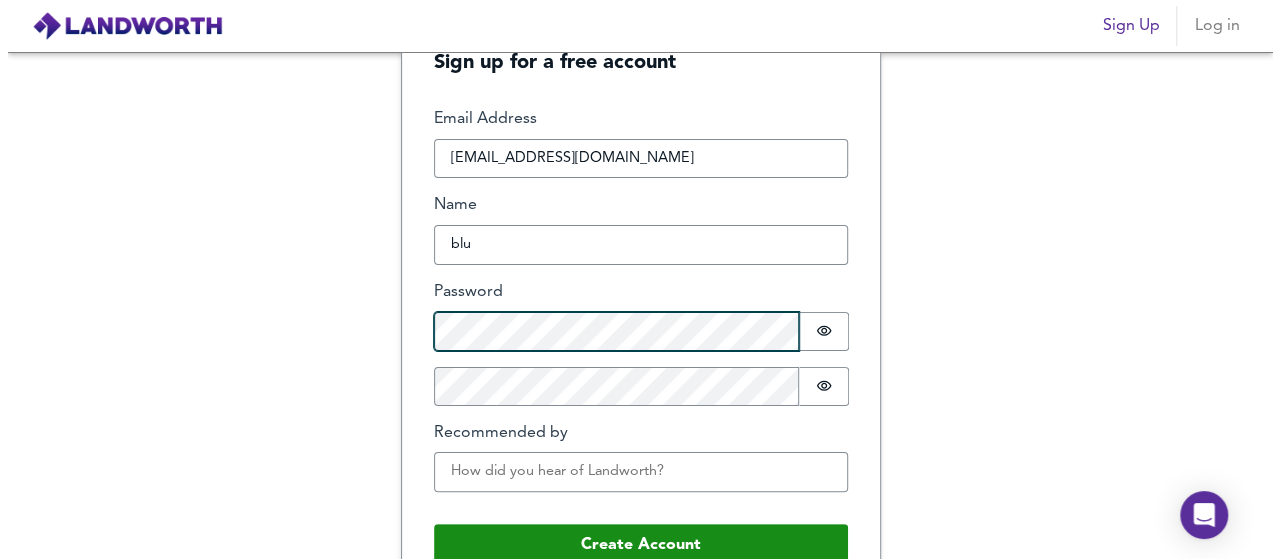 scroll, scrollTop: 120, scrollLeft: 0, axis: vertical 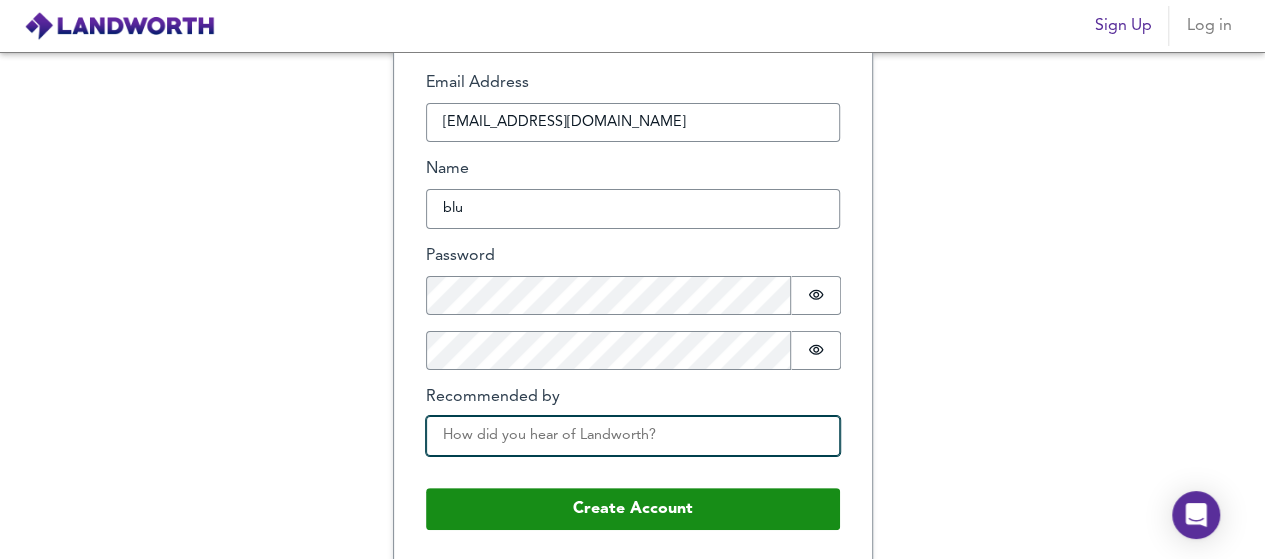 click on "Recommended by" at bounding box center [633, 436] 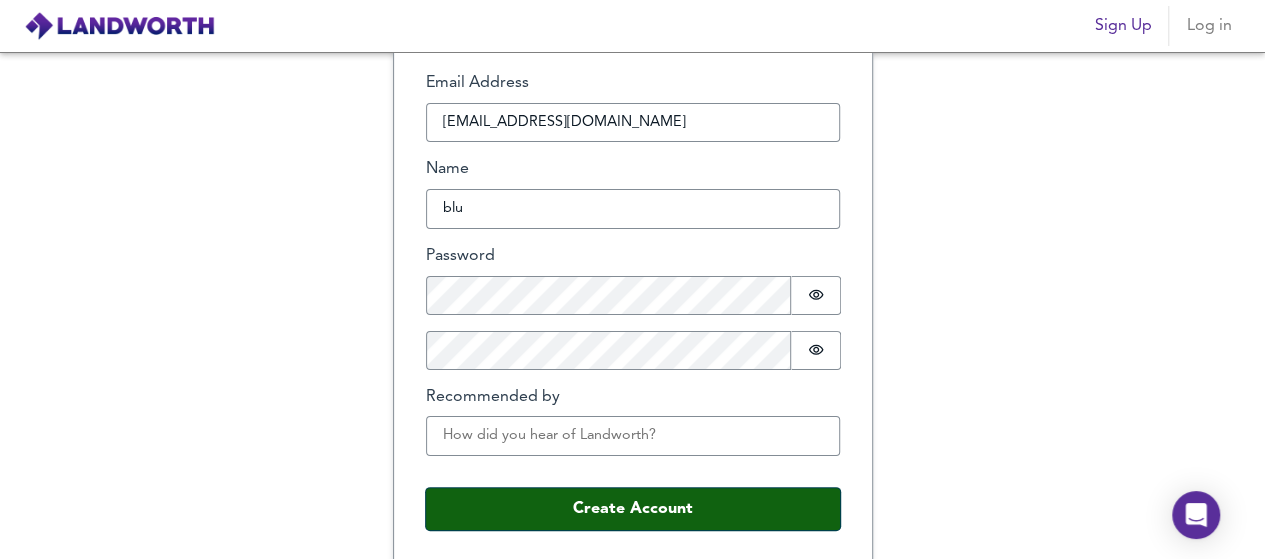 click on "Create Account" at bounding box center (633, 509) 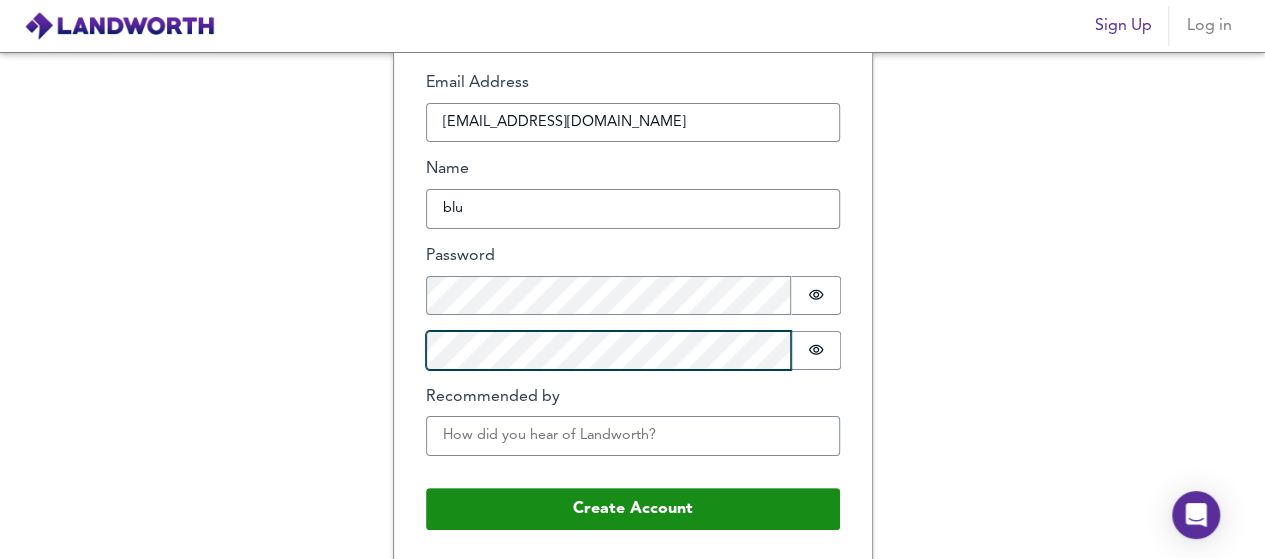 click on "Email Address [EMAIL_ADDRESS][DOMAIN_NAME] Name blu Password Password is hidden Confirm Password Password is hidden Recommended by Buffer Create Account" at bounding box center (633, 301) 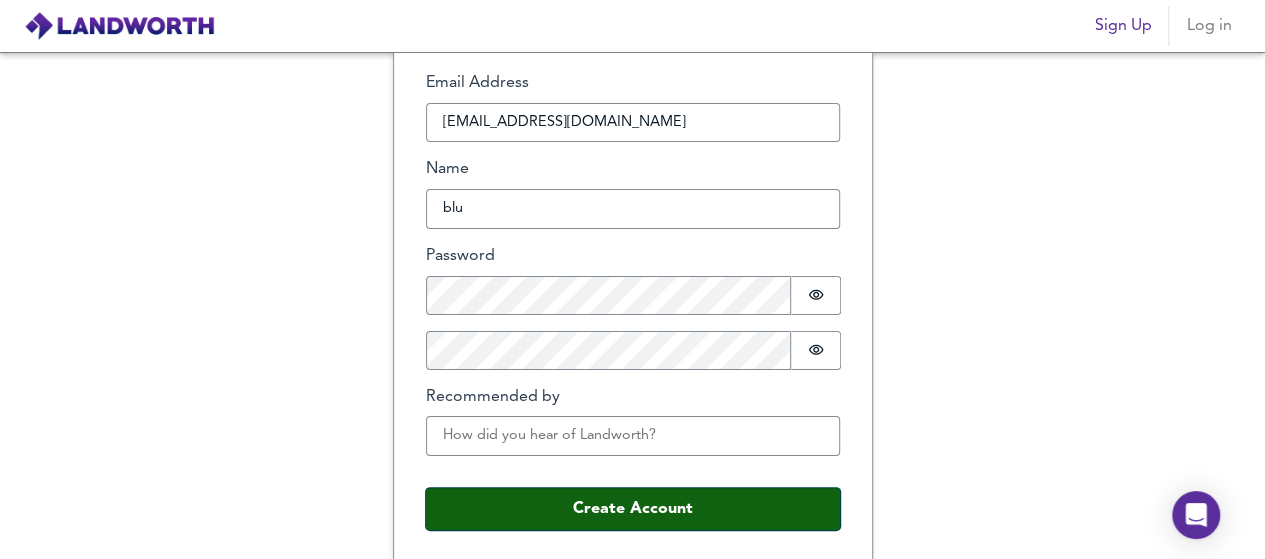 click on "Create Account" at bounding box center [633, 509] 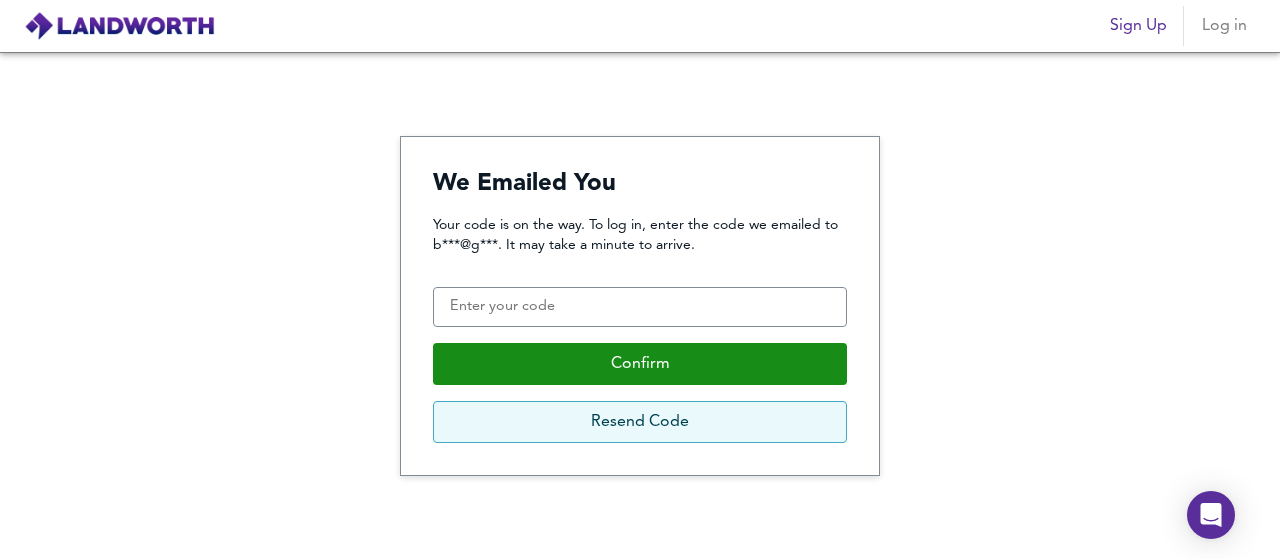 scroll, scrollTop: 0, scrollLeft: 0, axis: both 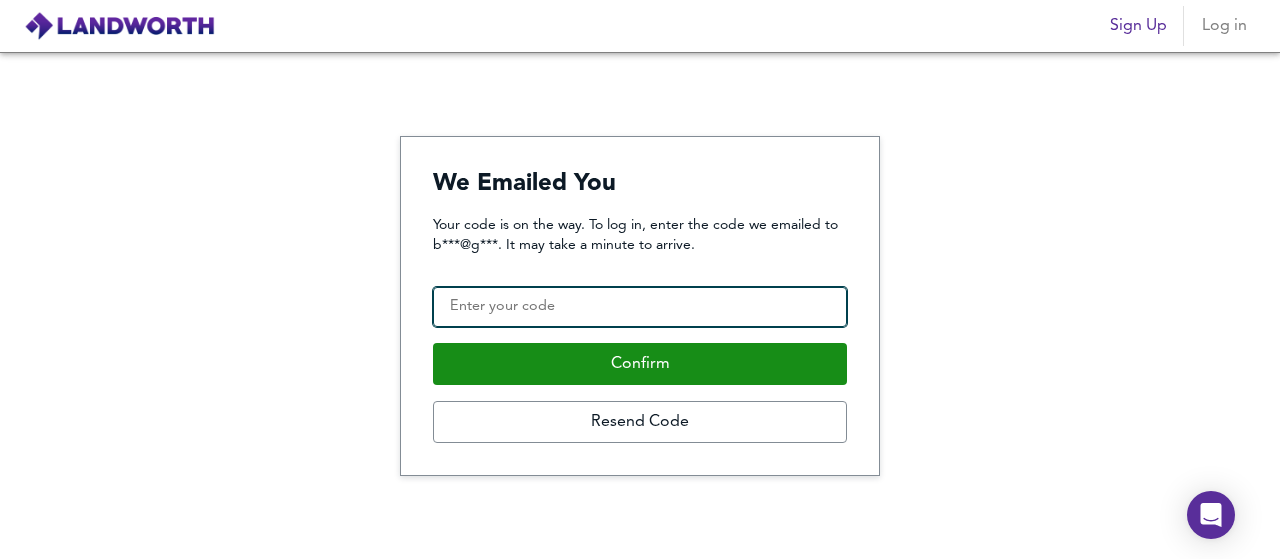 click on "Confirmation Code" at bounding box center [640, 307] 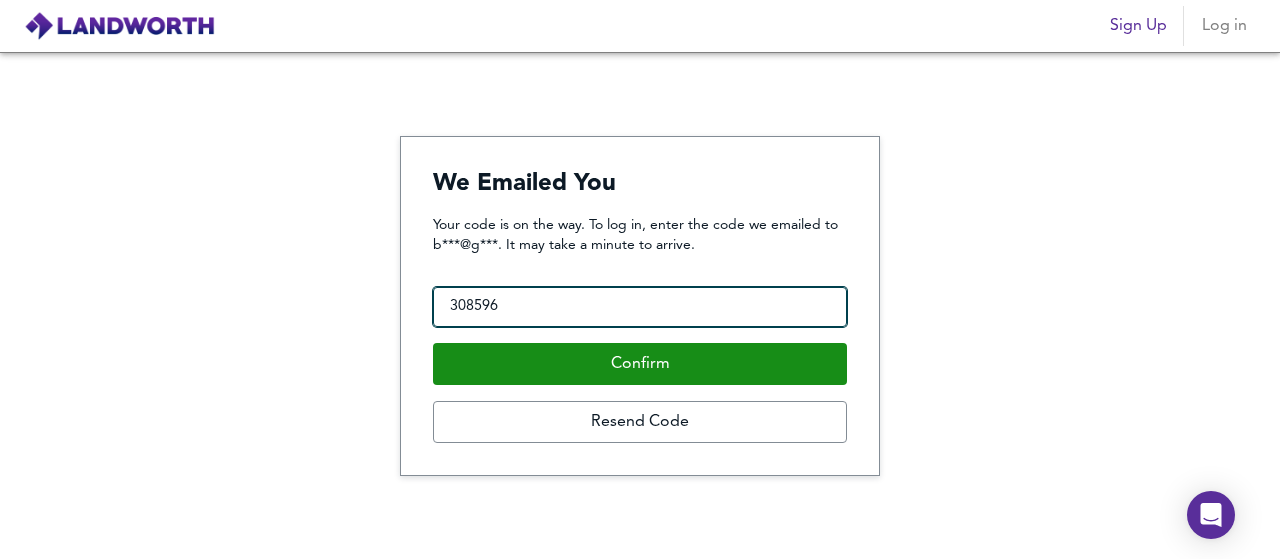 type on "308596" 